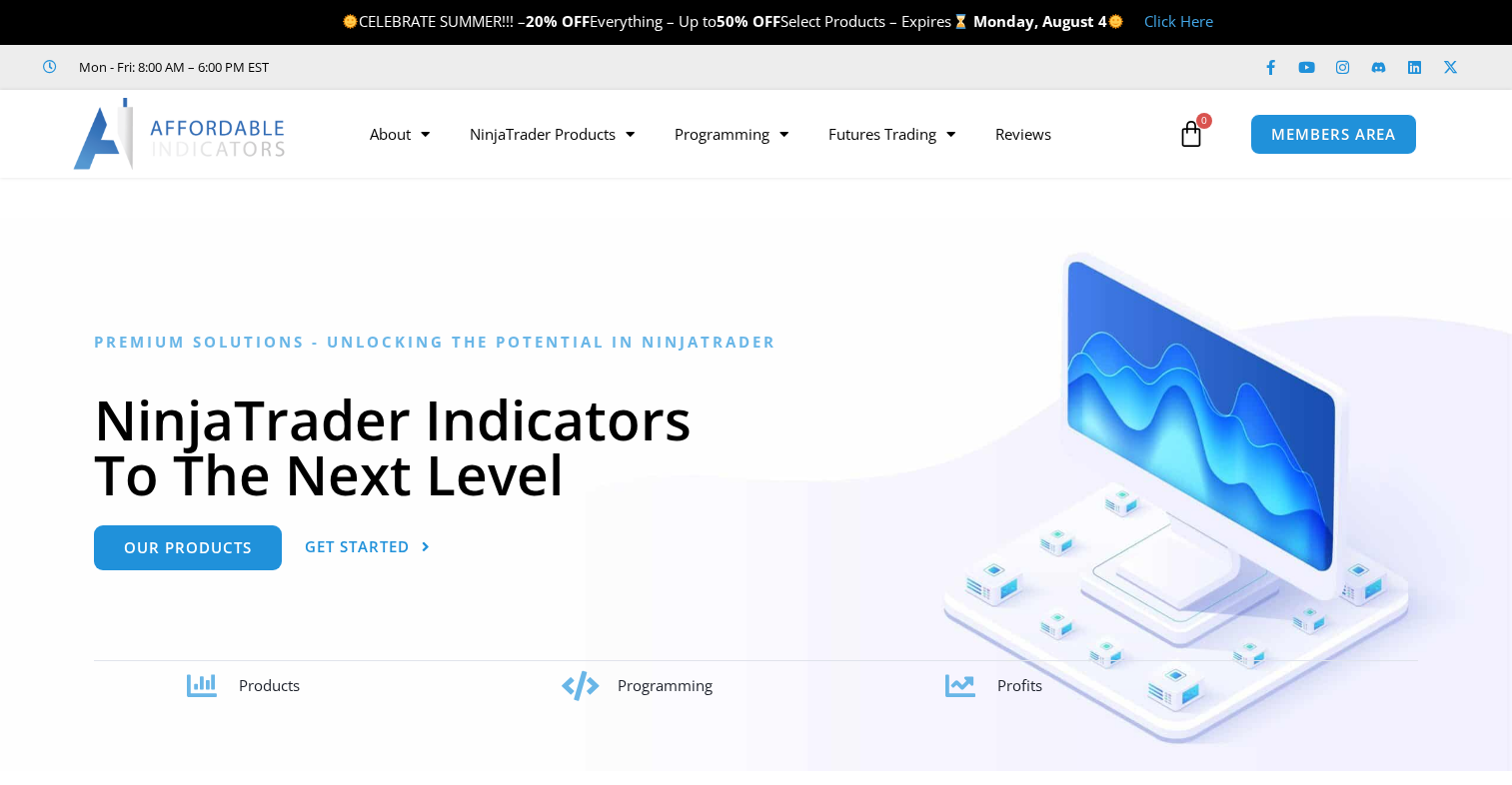 scroll, scrollTop: 0, scrollLeft: 0, axis: both 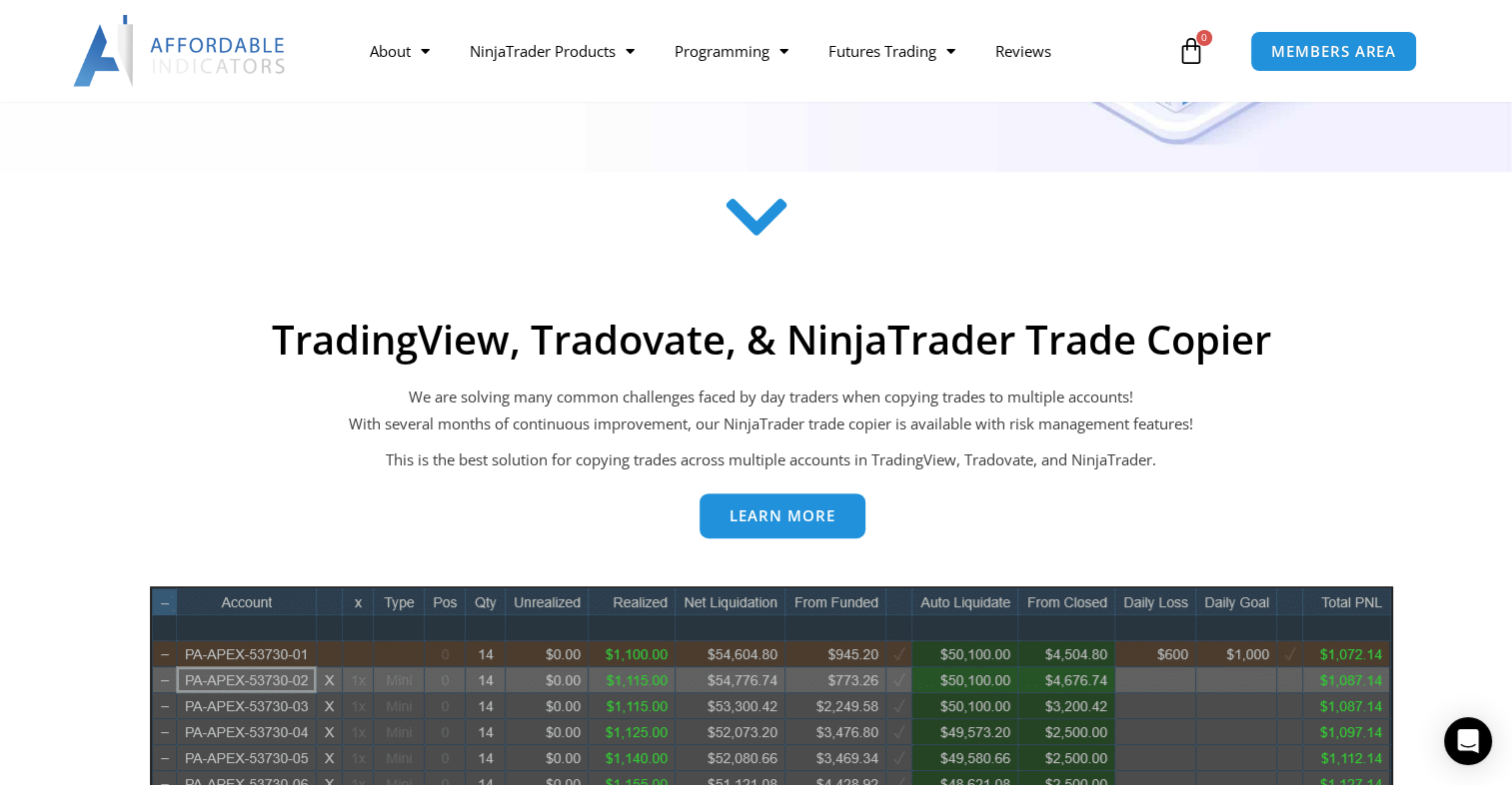 click on "Learn more" at bounding box center [782, 515] 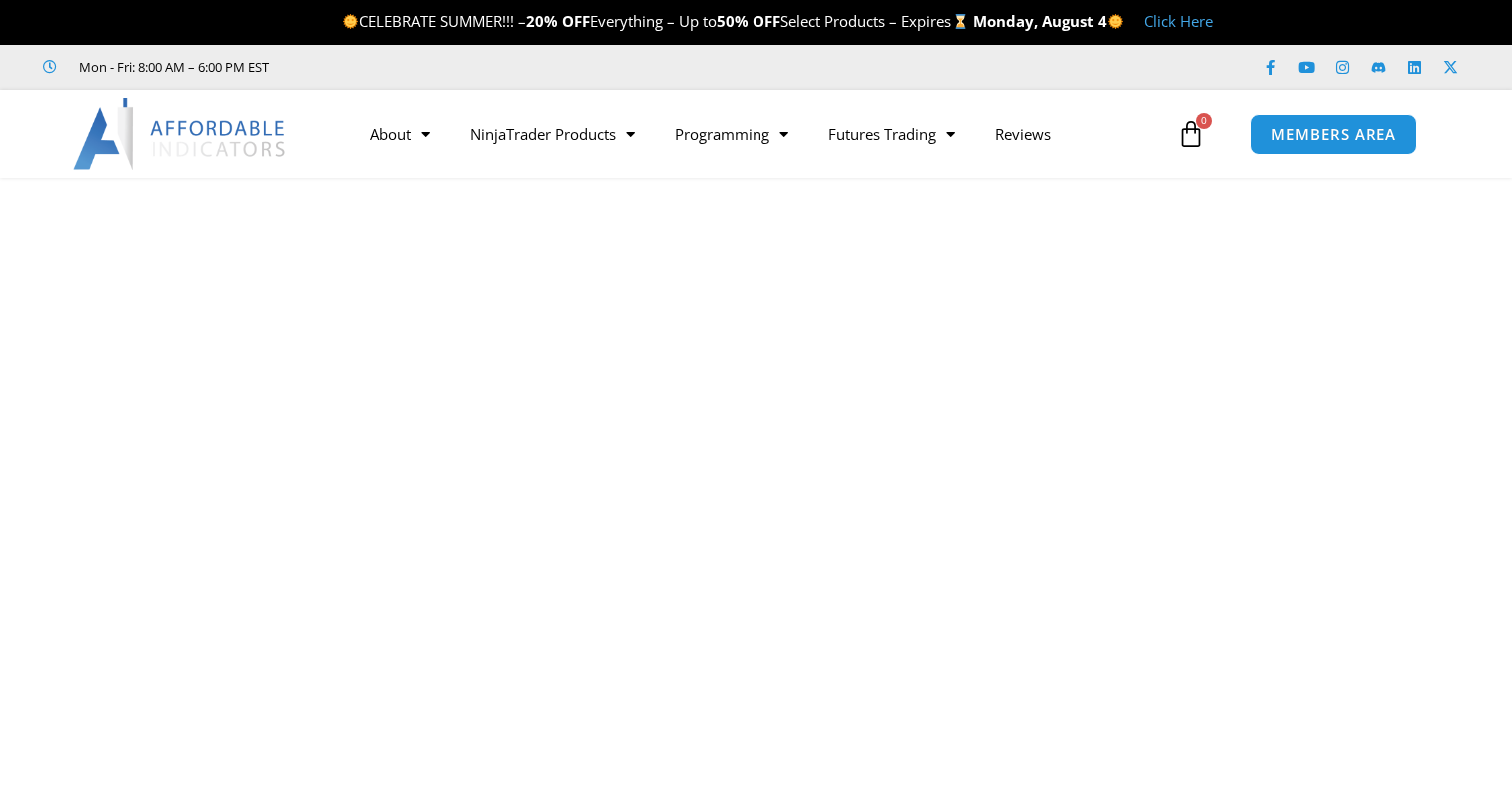 scroll, scrollTop: 0, scrollLeft: 0, axis: both 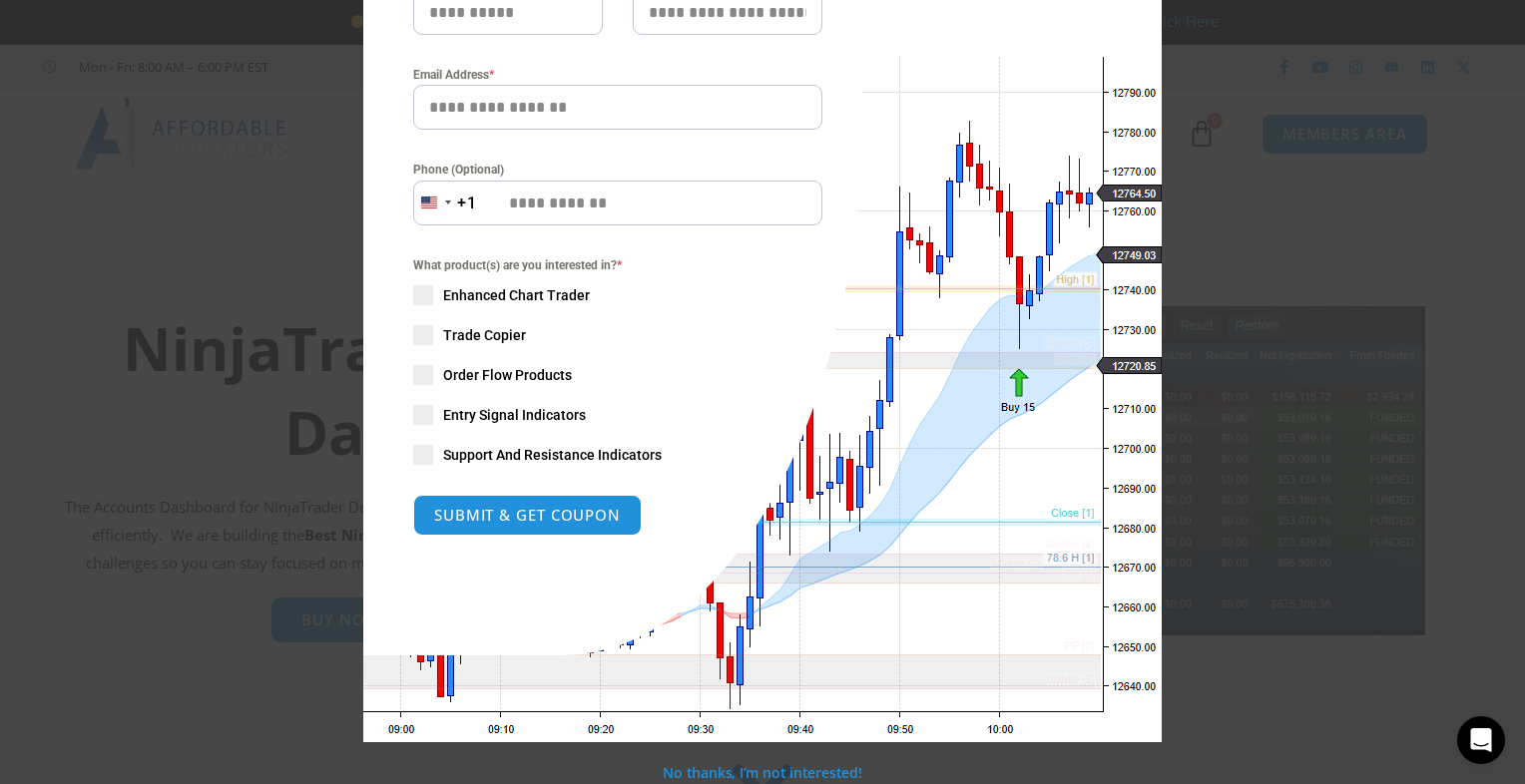 drag, startPoint x: 417, startPoint y: 331, endPoint x: 422, endPoint y: 341, distance: 11.18034 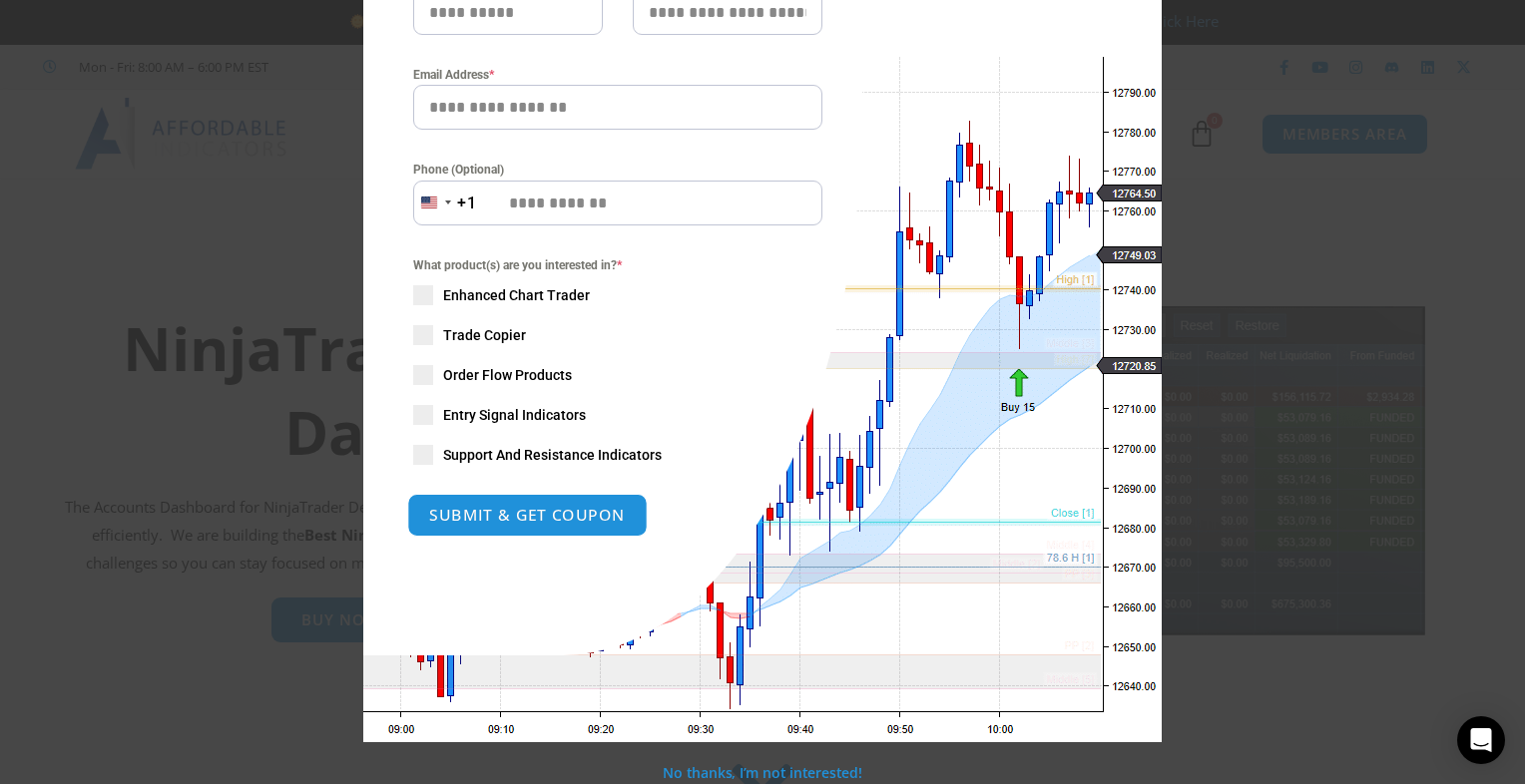 click on "SUBMIT & GET COUPON" at bounding box center [527, 515] 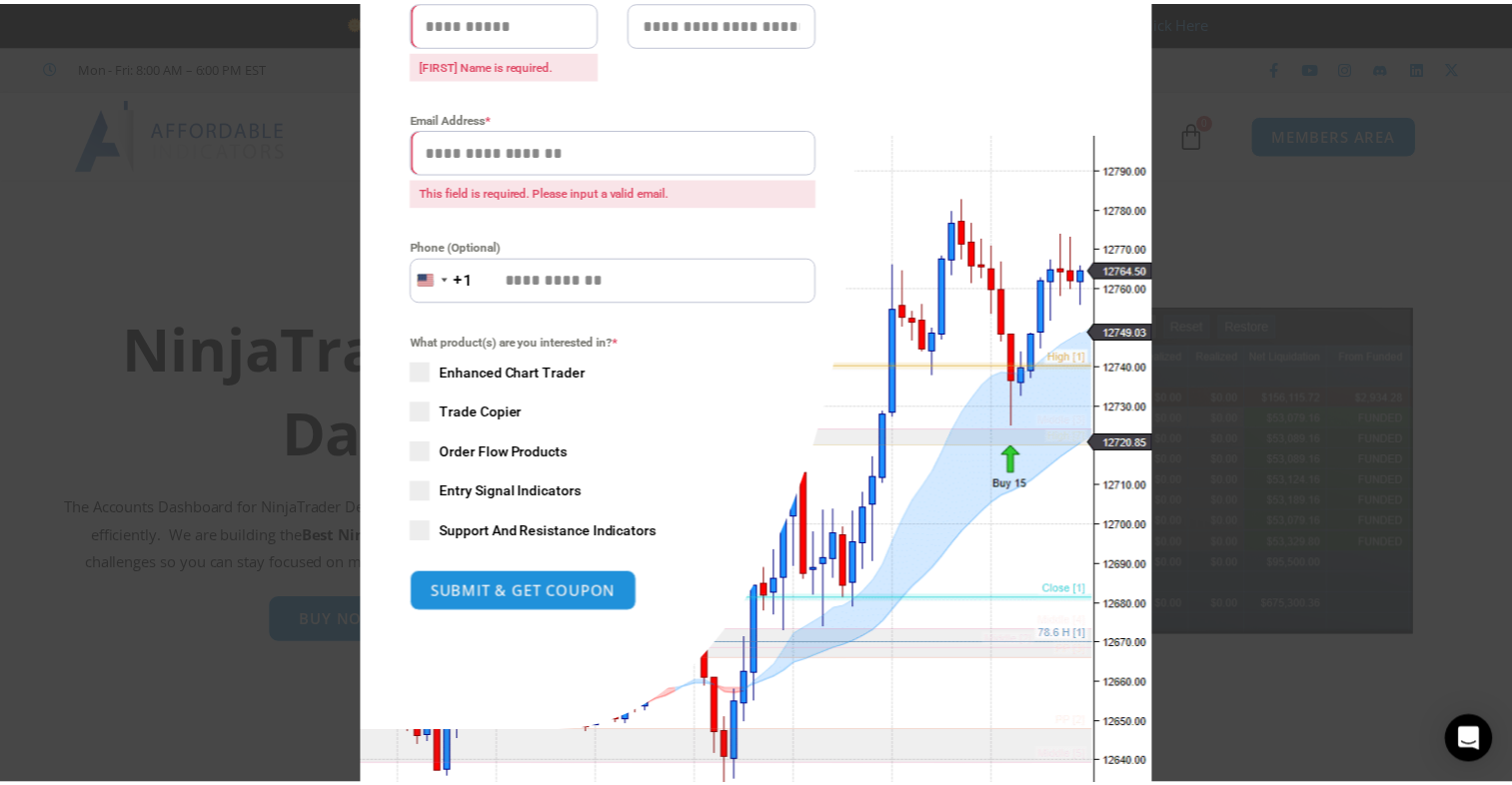 scroll, scrollTop: 0, scrollLeft: 0, axis: both 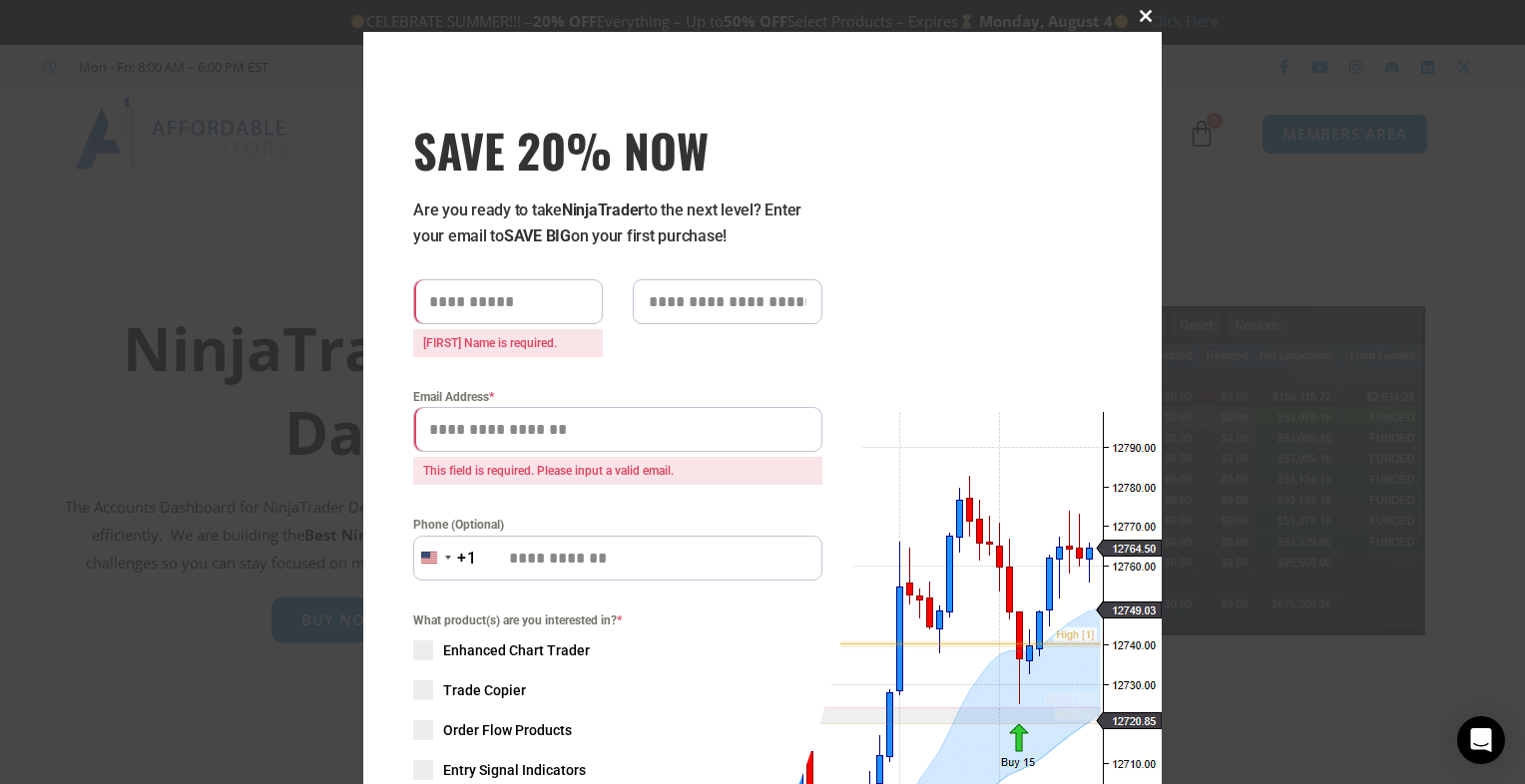click at bounding box center [1146, 16] 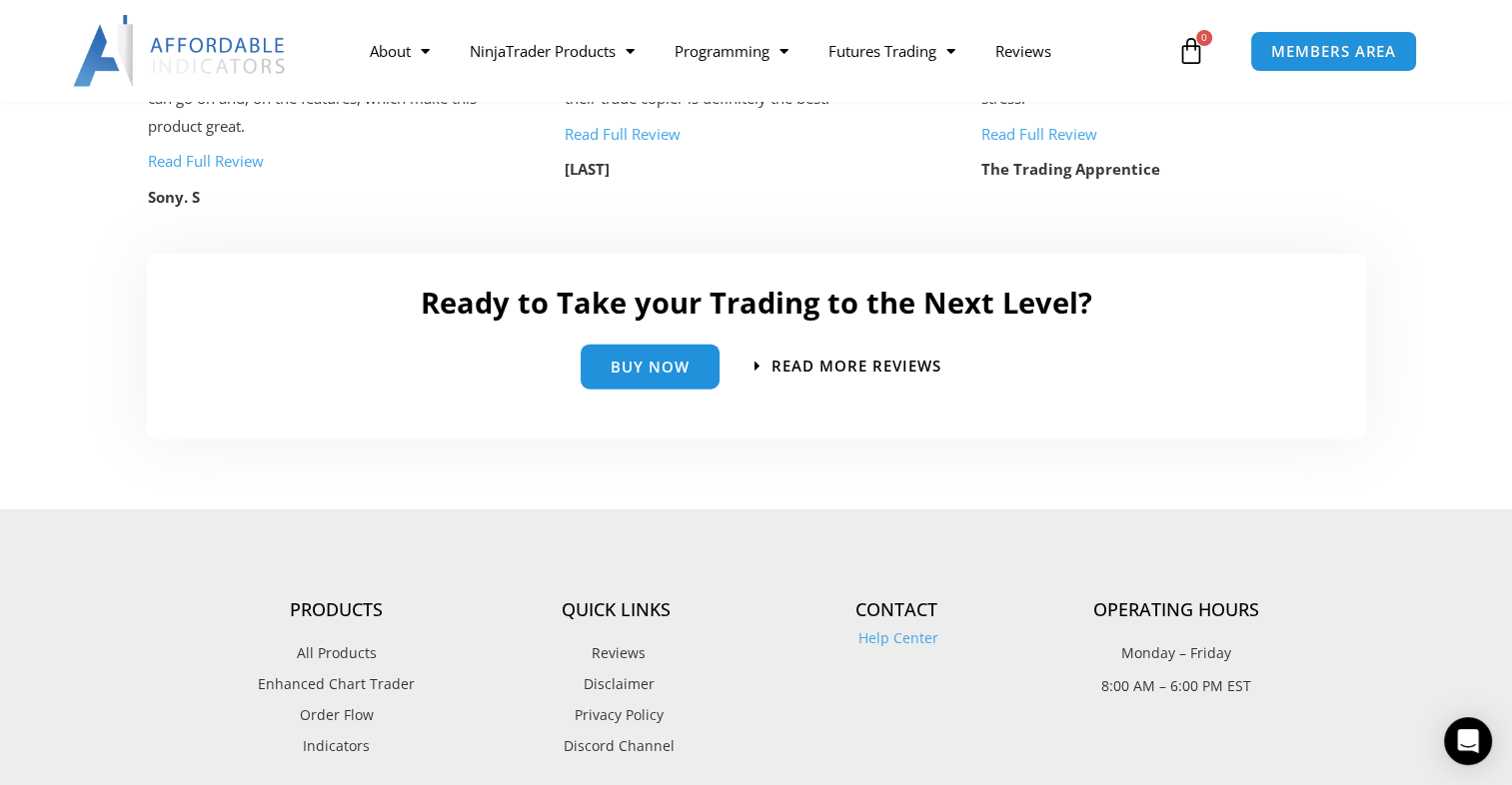 scroll, scrollTop: 4394, scrollLeft: 0, axis: vertical 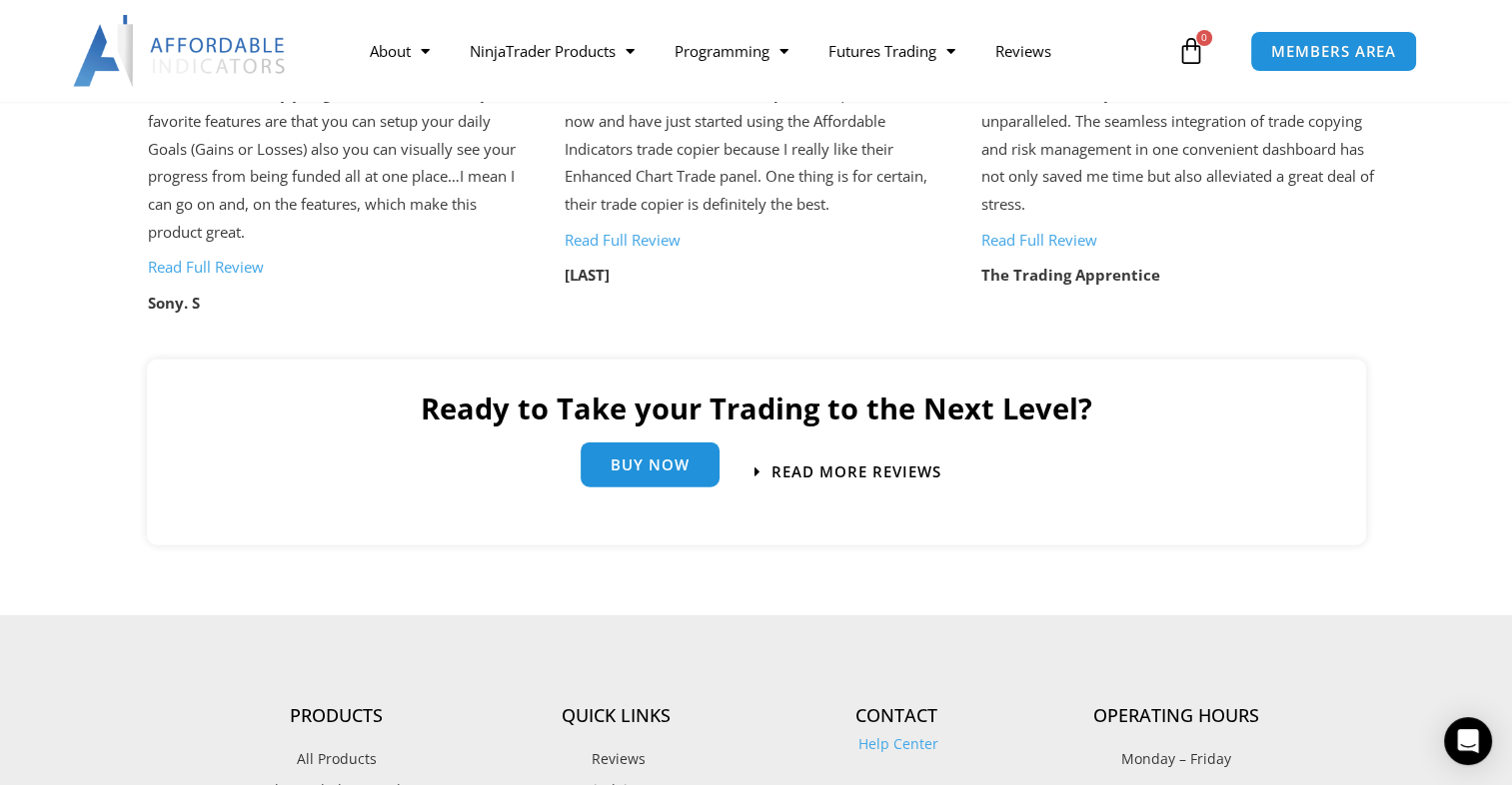 click on "Buy Now" at bounding box center (650, 464) 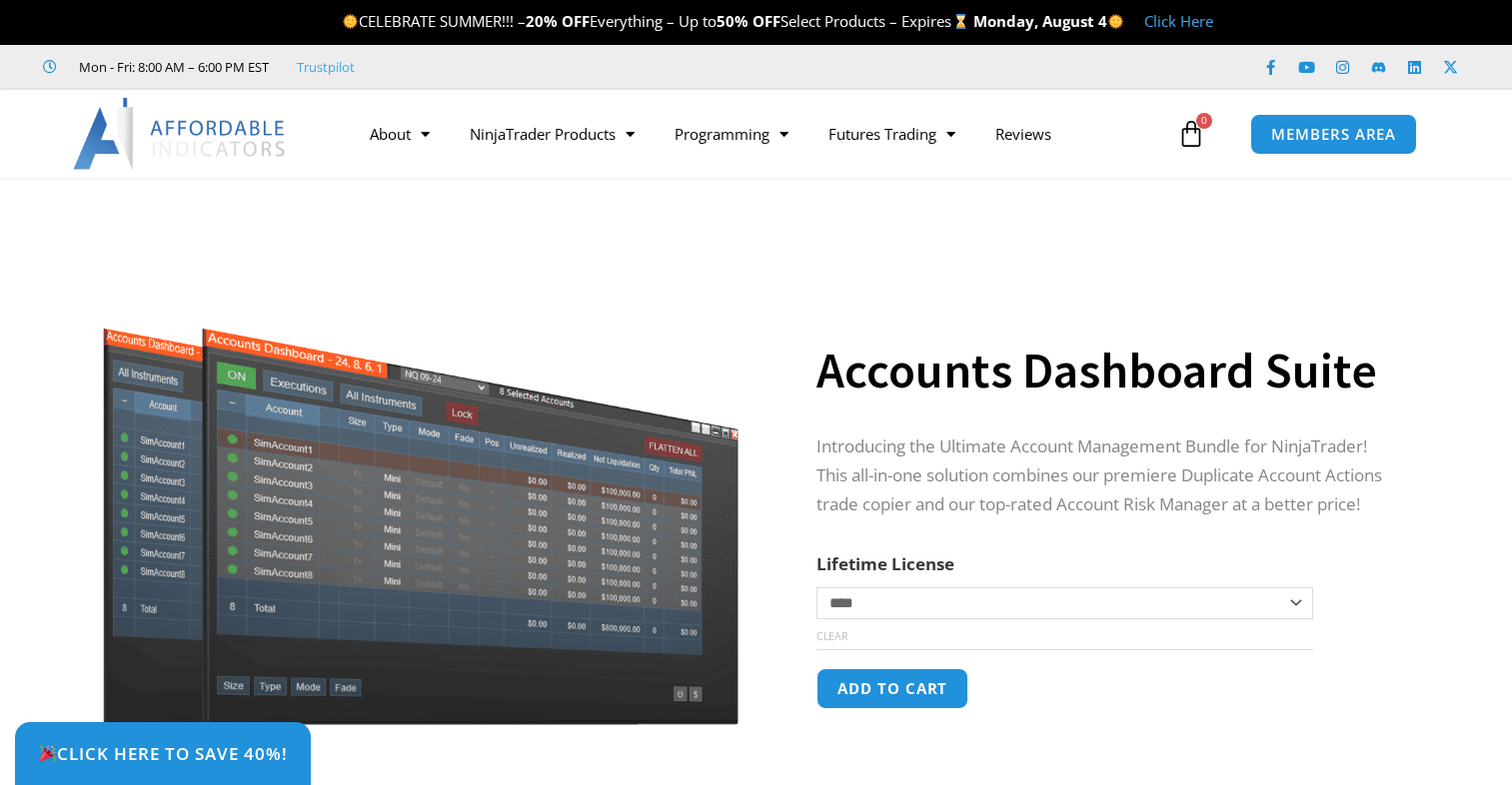 scroll, scrollTop: 0, scrollLeft: 0, axis: both 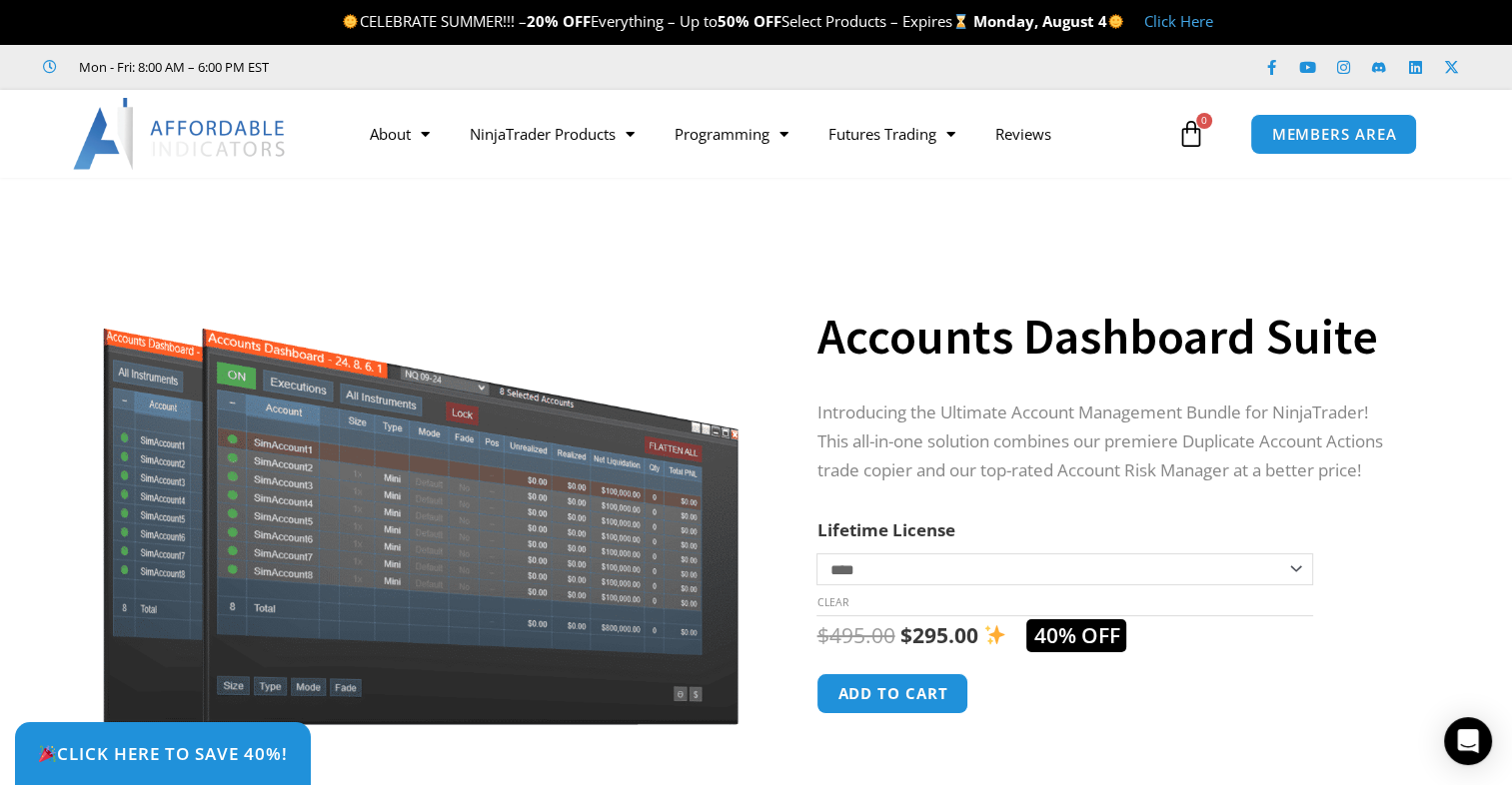 click on "**********" 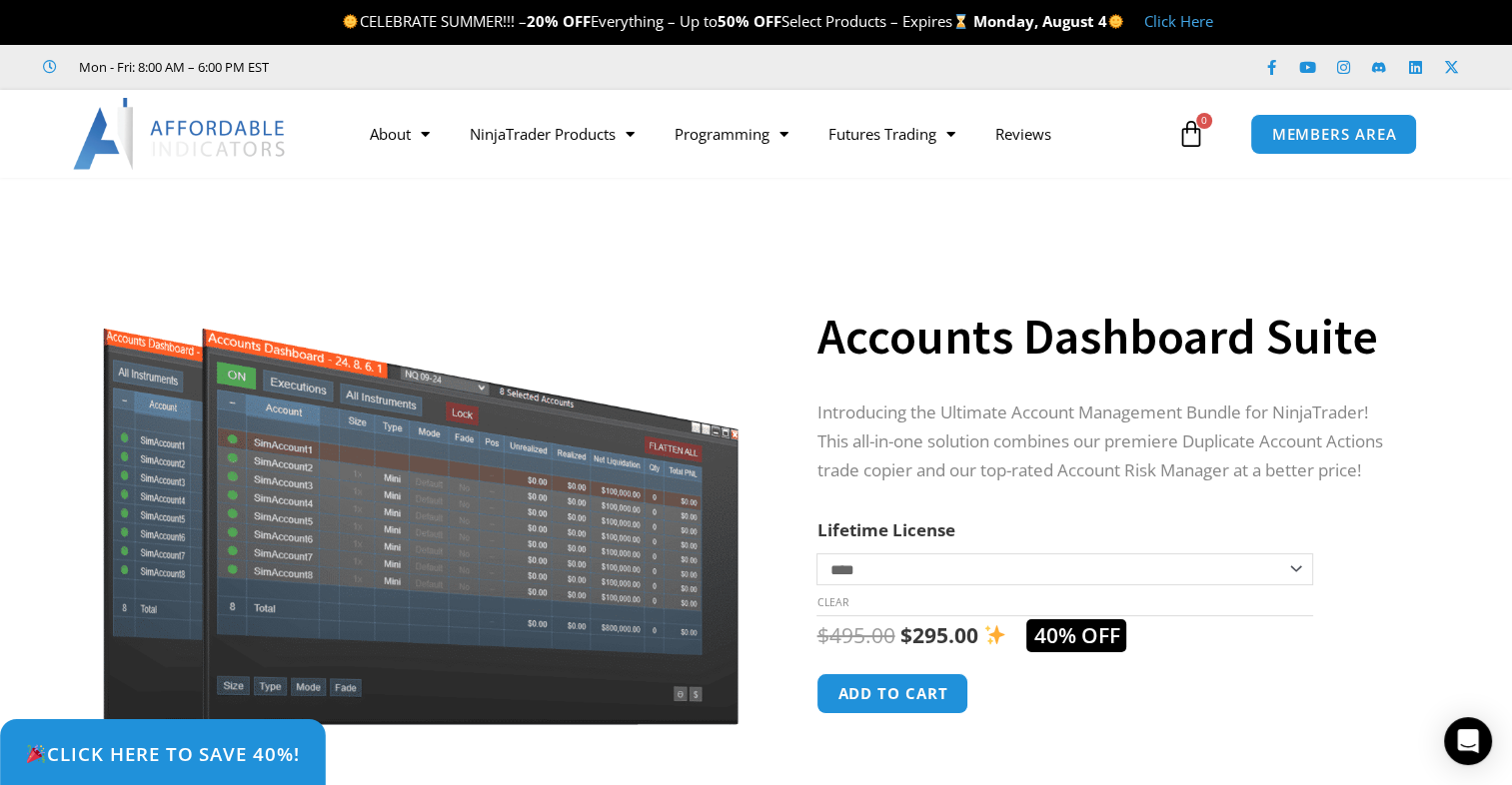 click on "Click Here to save 40%!" at bounding box center (162, 753) 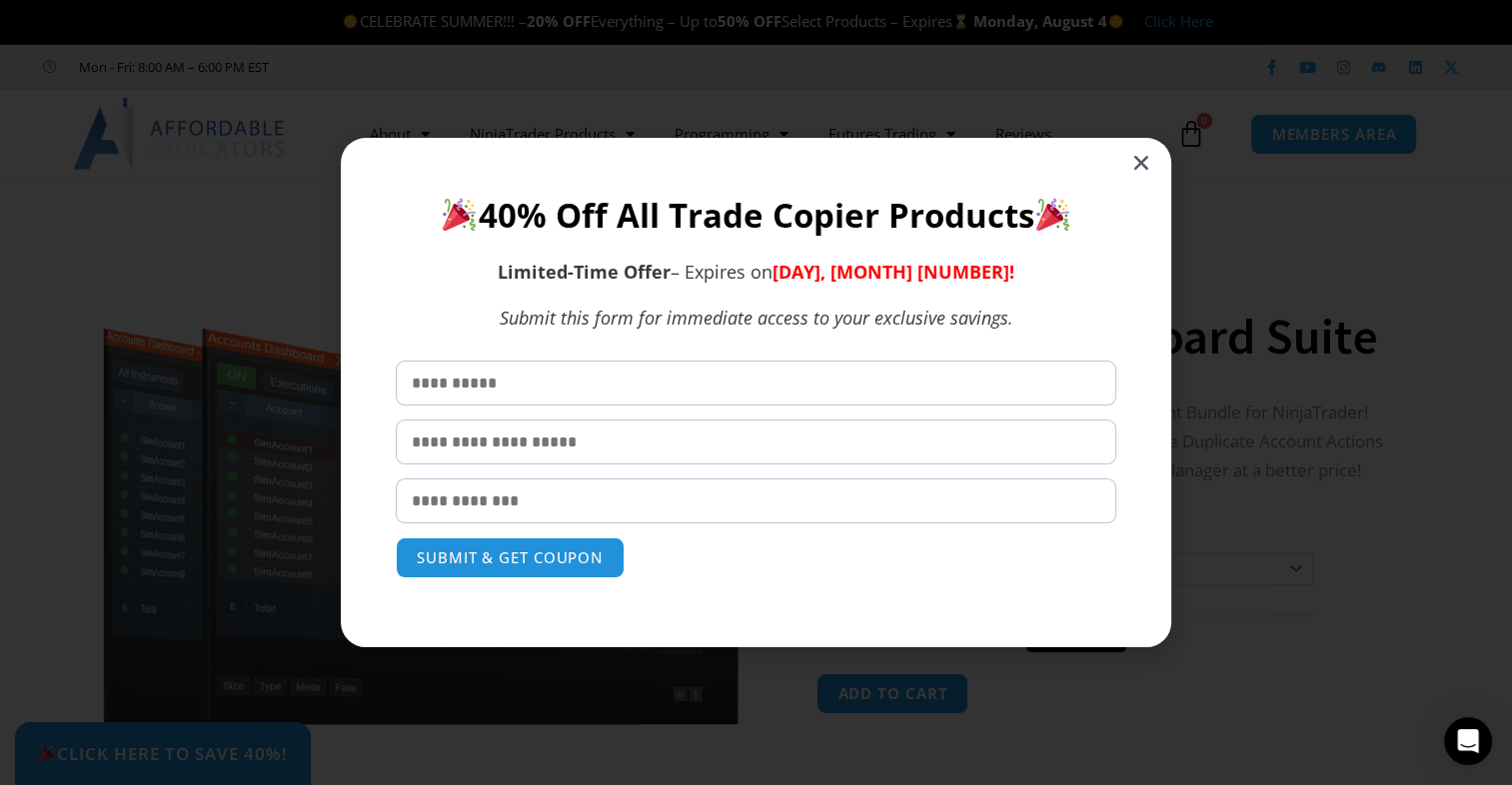 click at bounding box center [756, 392] 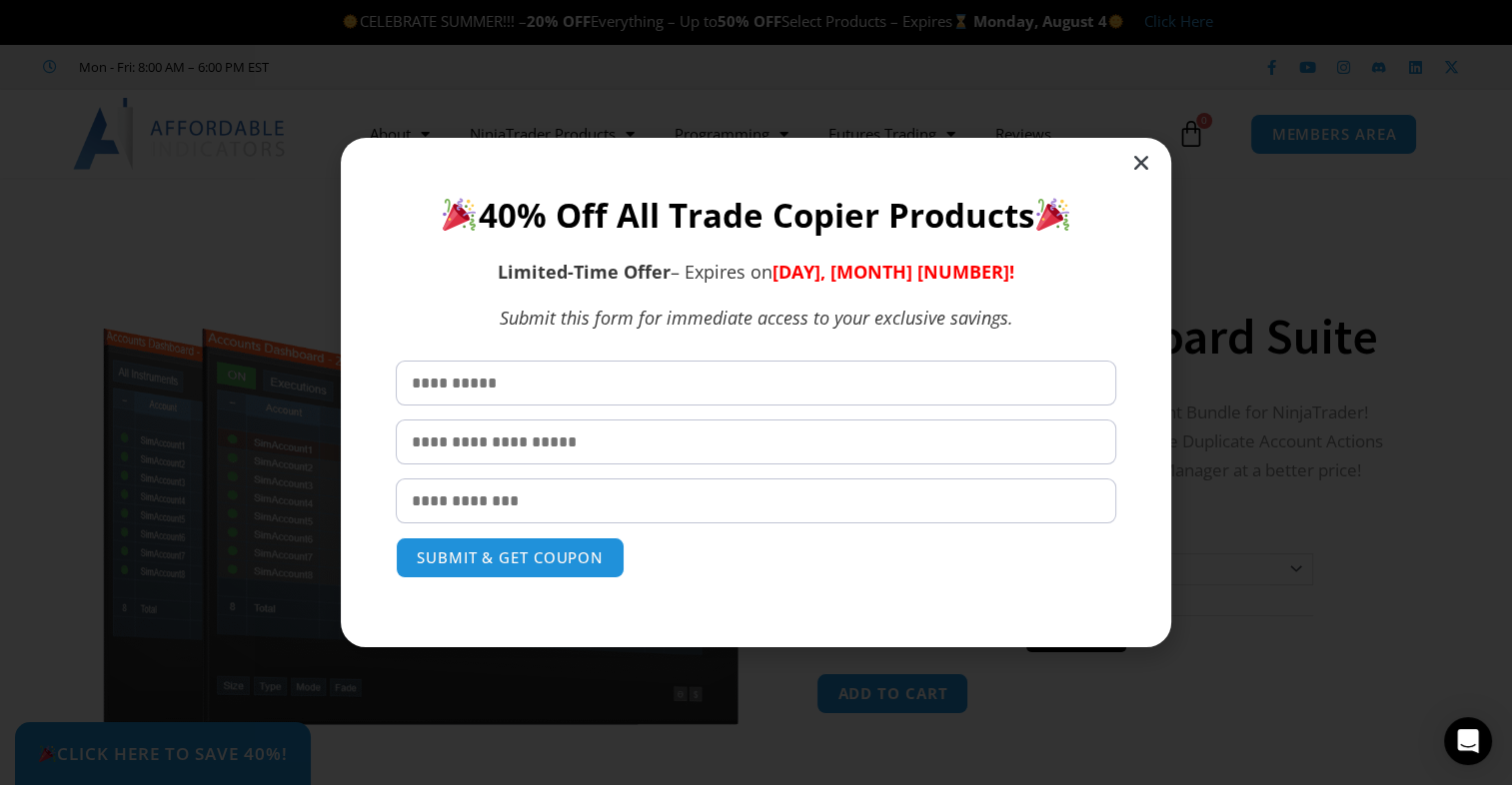 click at bounding box center [1141, 163] 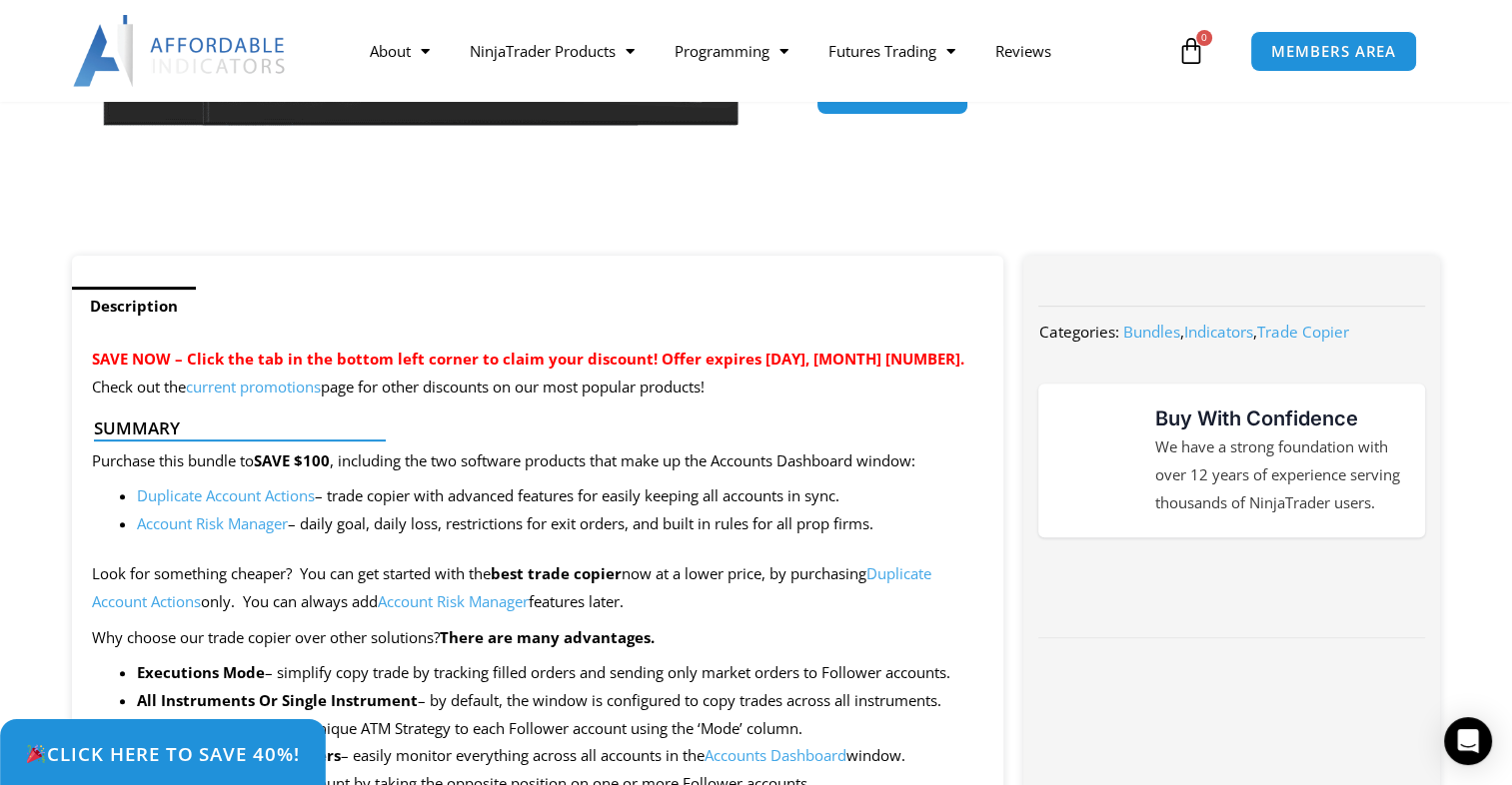 scroll, scrollTop: 799, scrollLeft: 0, axis: vertical 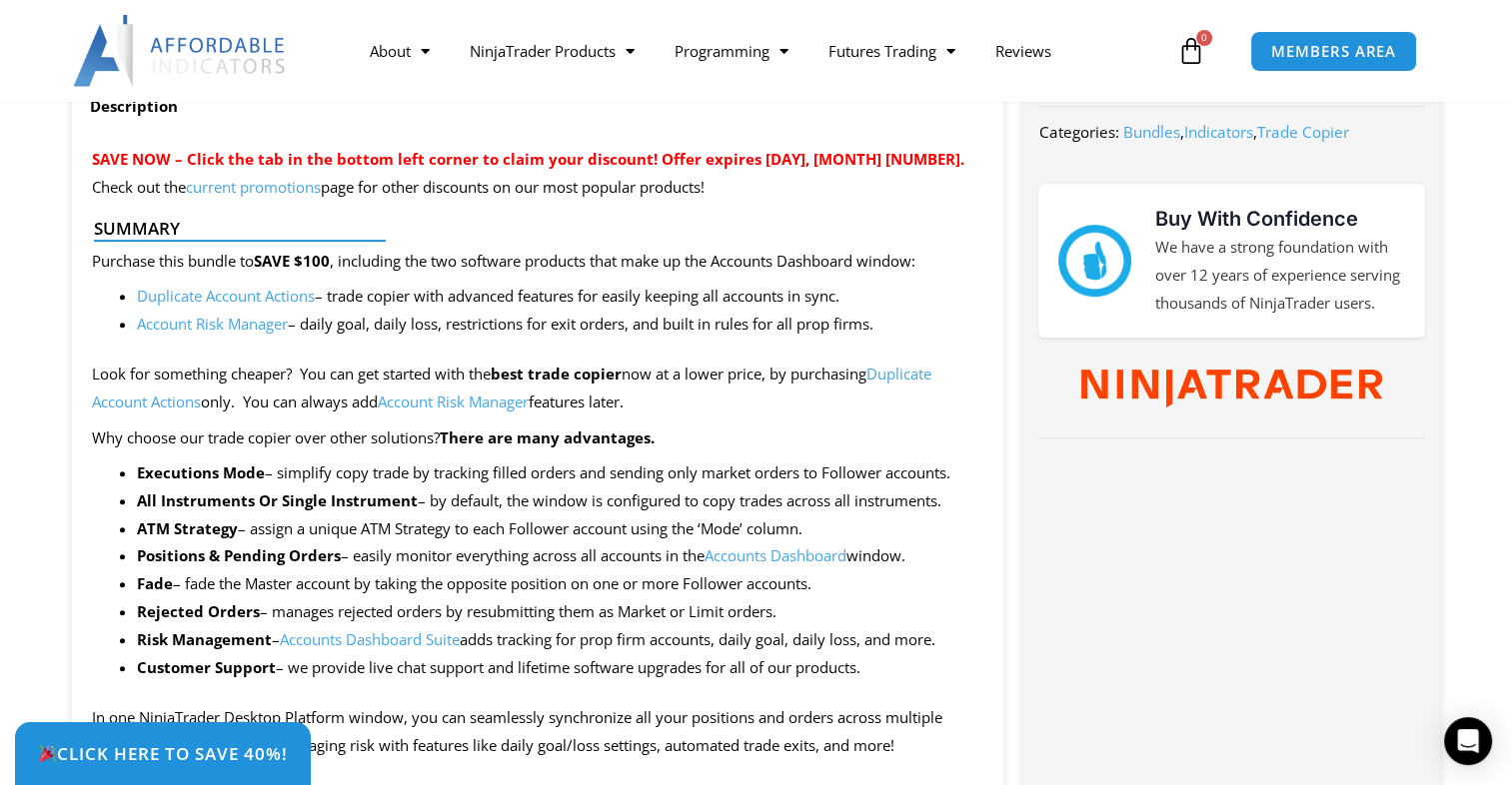 click on "Account Risk Manager" at bounding box center [212, 324] 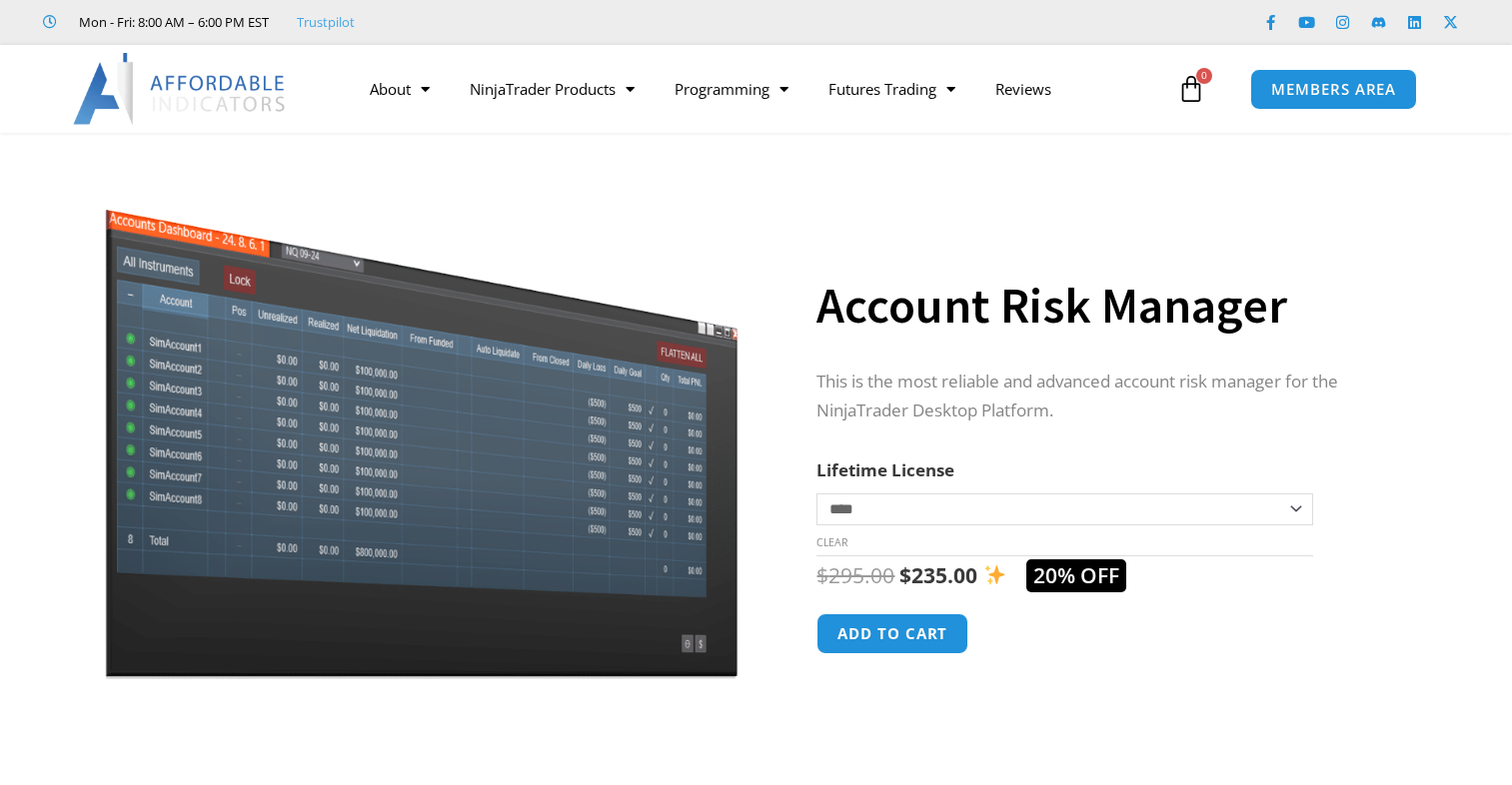 scroll, scrollTop: 0, scrollLeft: 0, axis: both 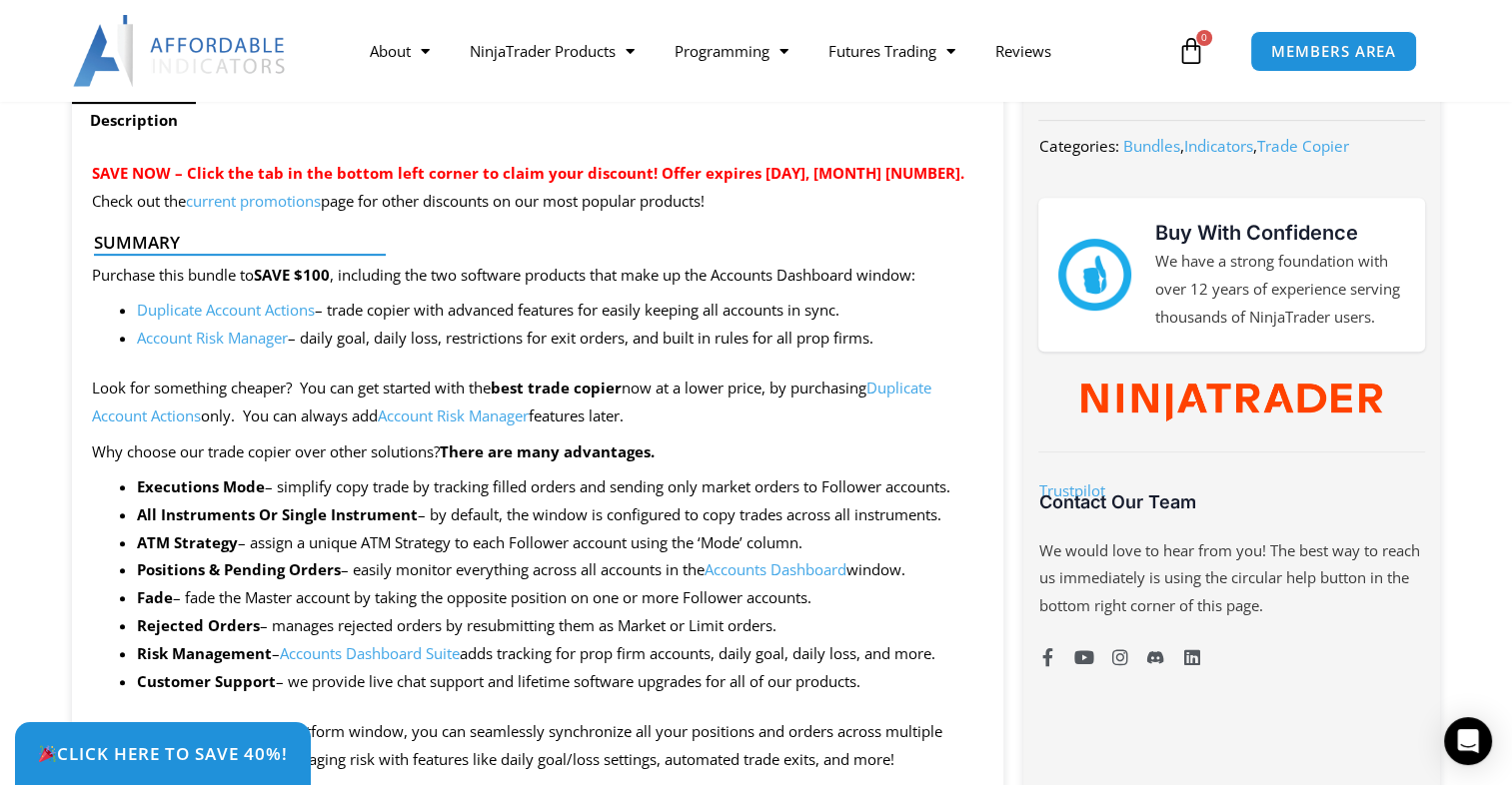 click on "Duplicate Account Actions" at bounding box center (226, 310) 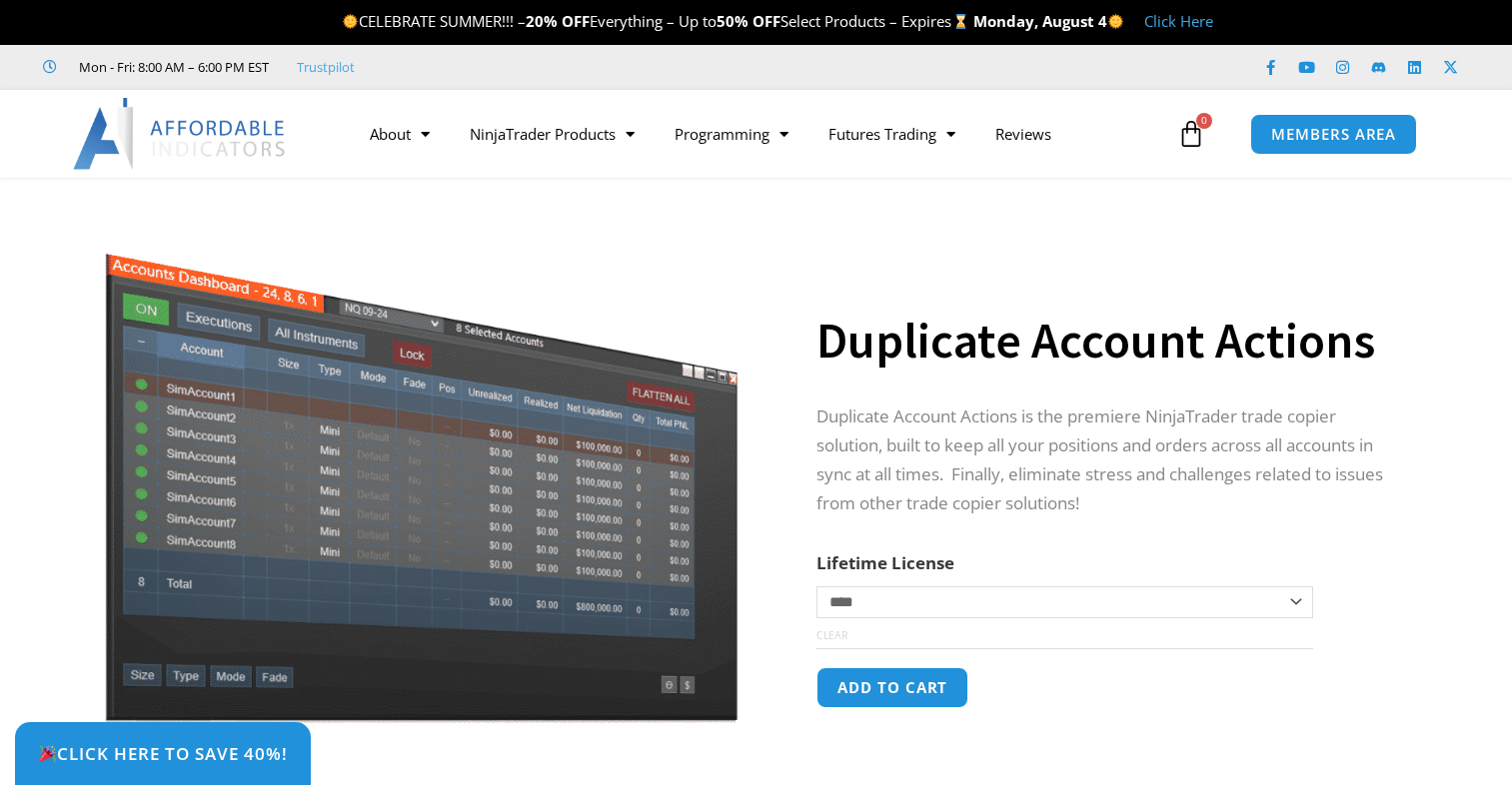 scroll, scrollTop: 0, scrollLeft: 0, axis: both 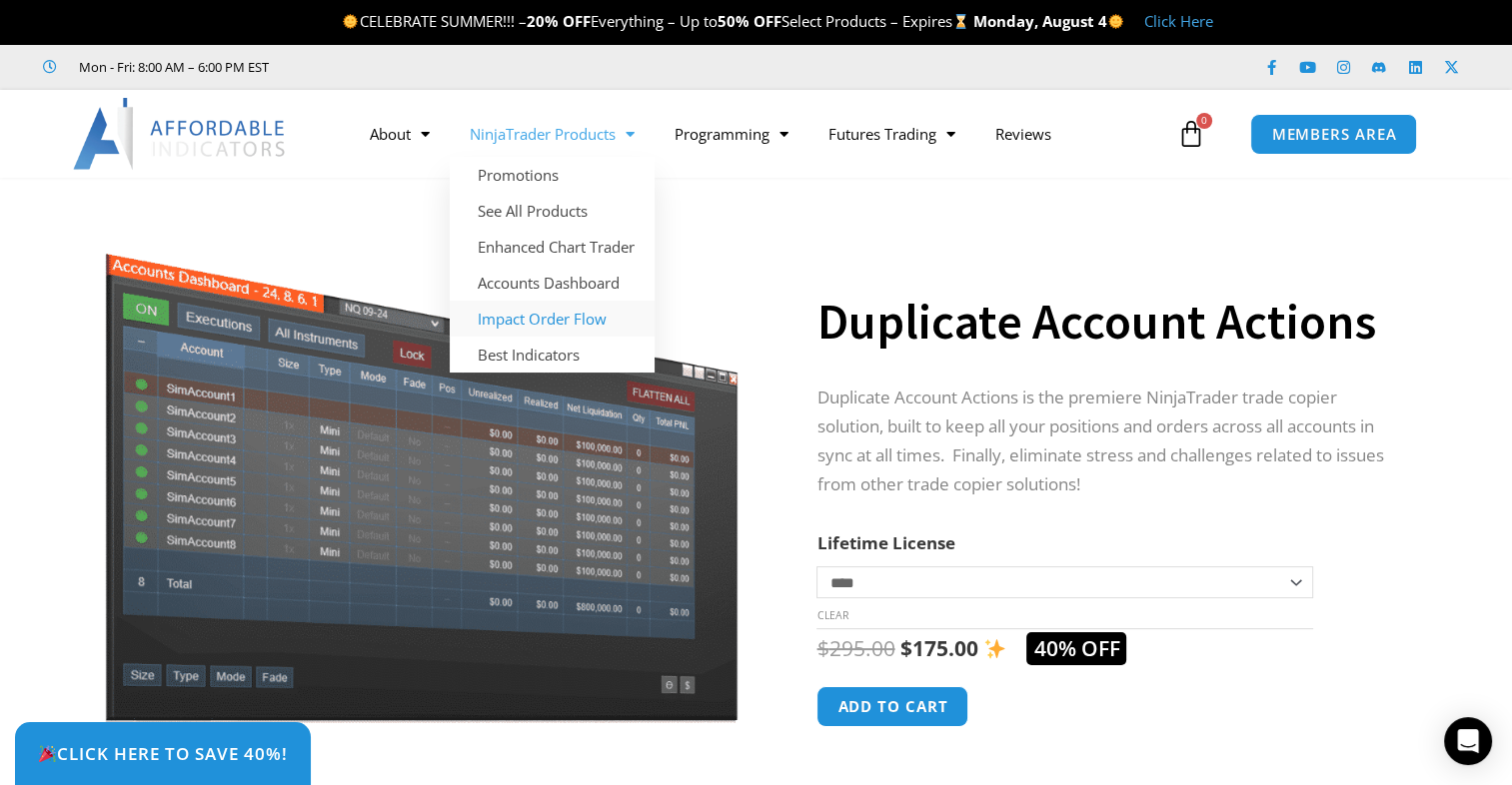 click on "Impact Order Flow" 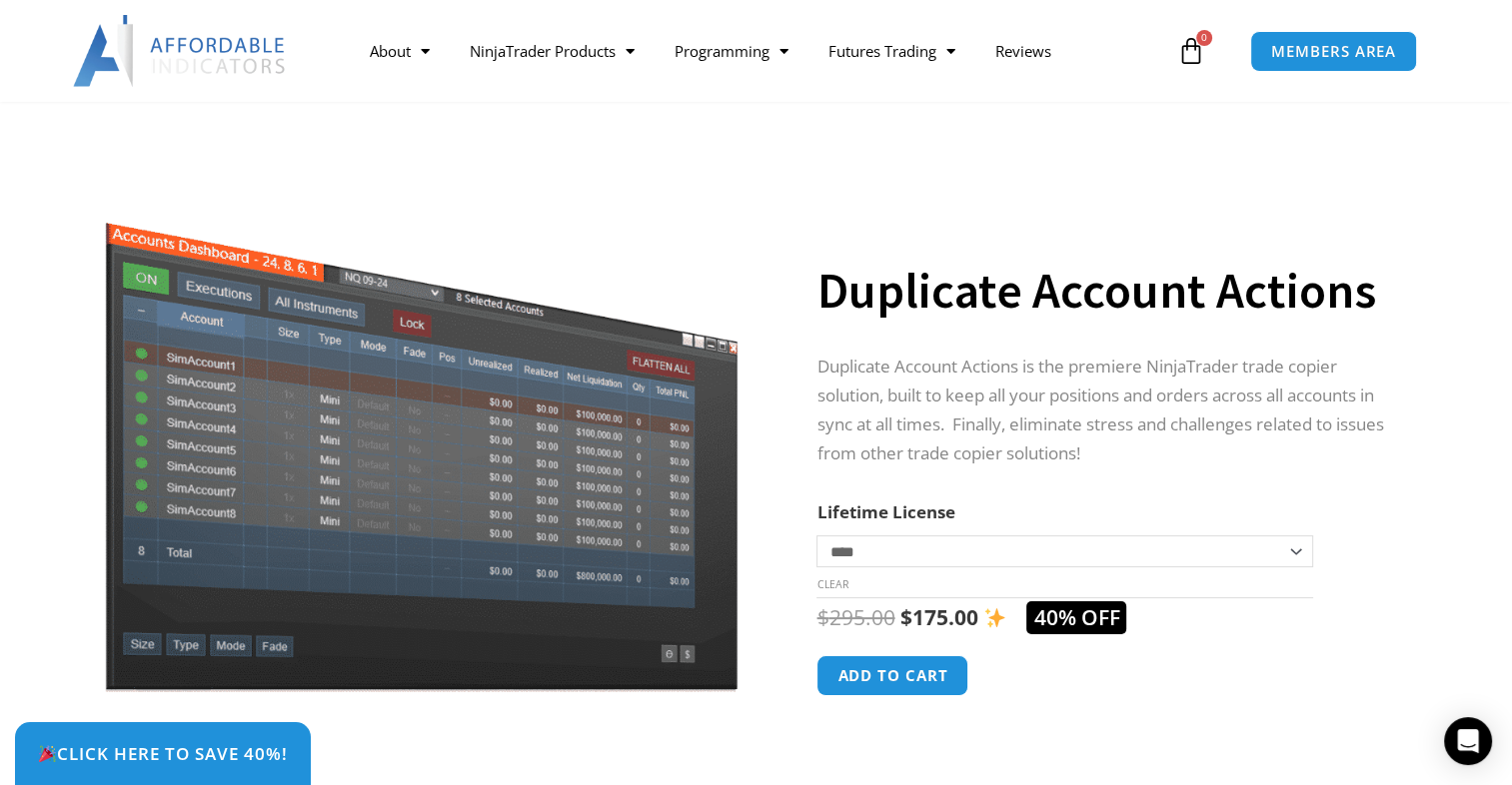 scroll, scrollTop: 0, scrollLeft: 0, axis: both 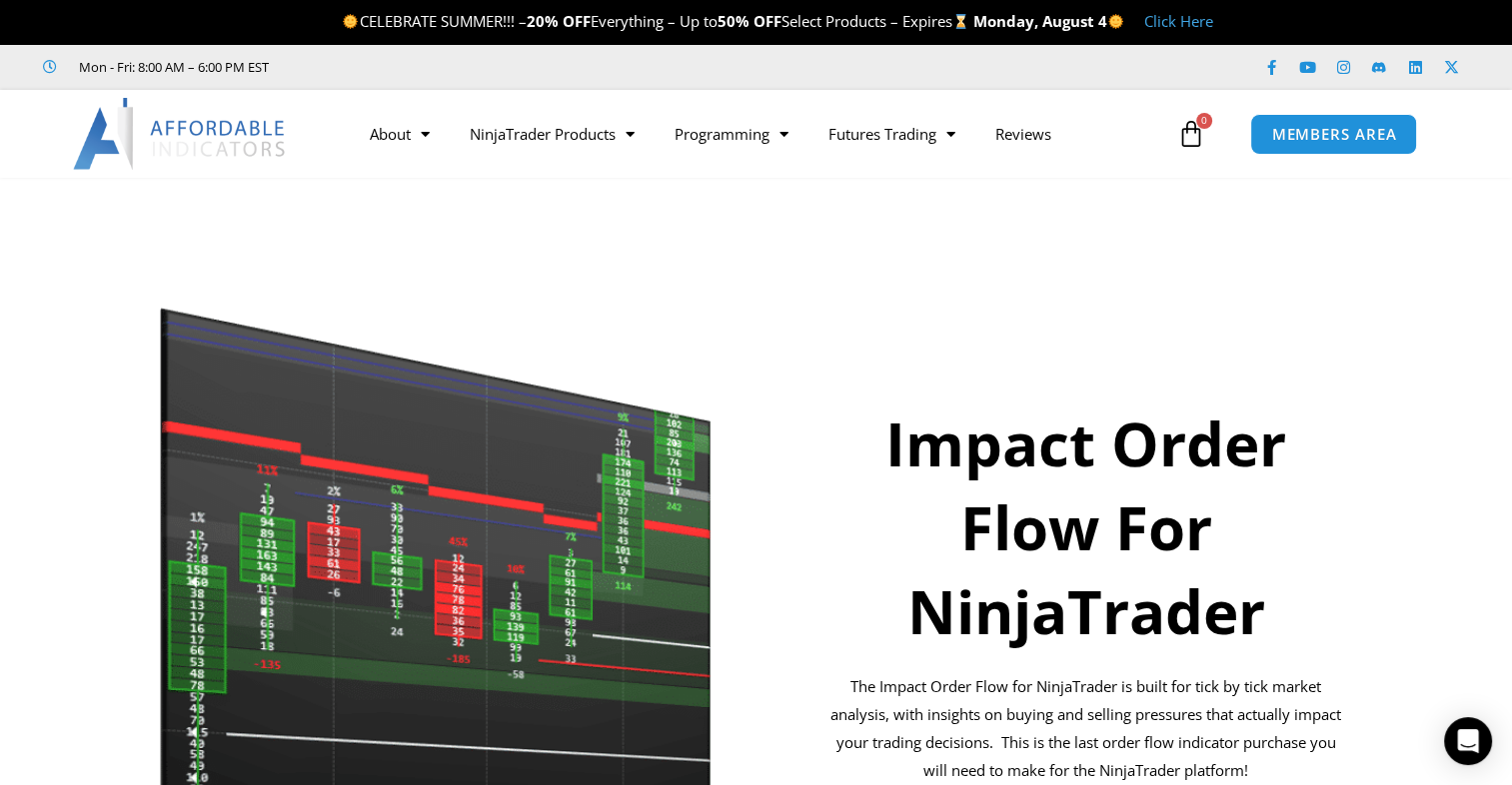 click on "Click Here" at bounding box center [1178, 21] 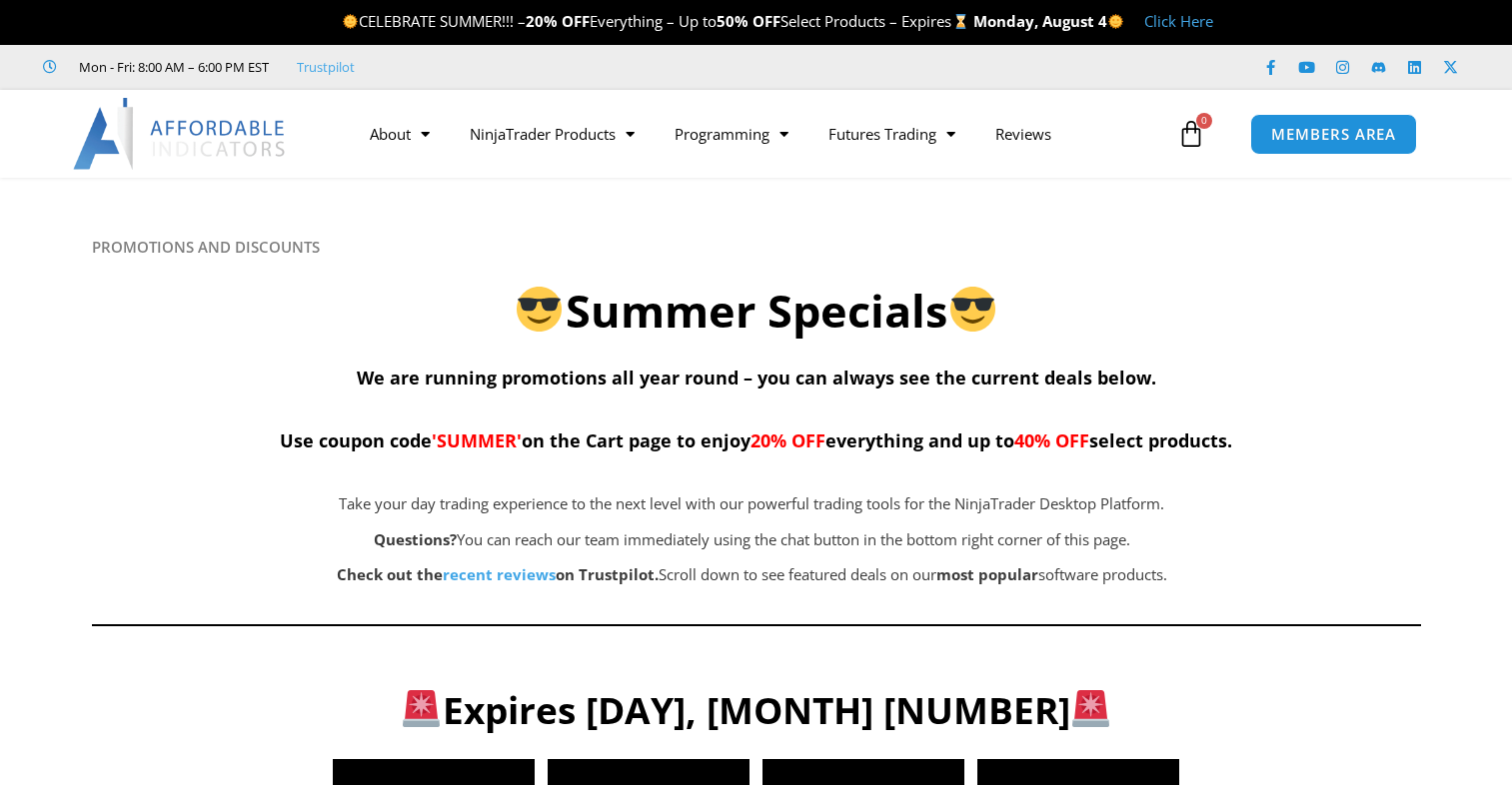 scroll, scrollTop: 0, scrollLeft: 0, axis: both 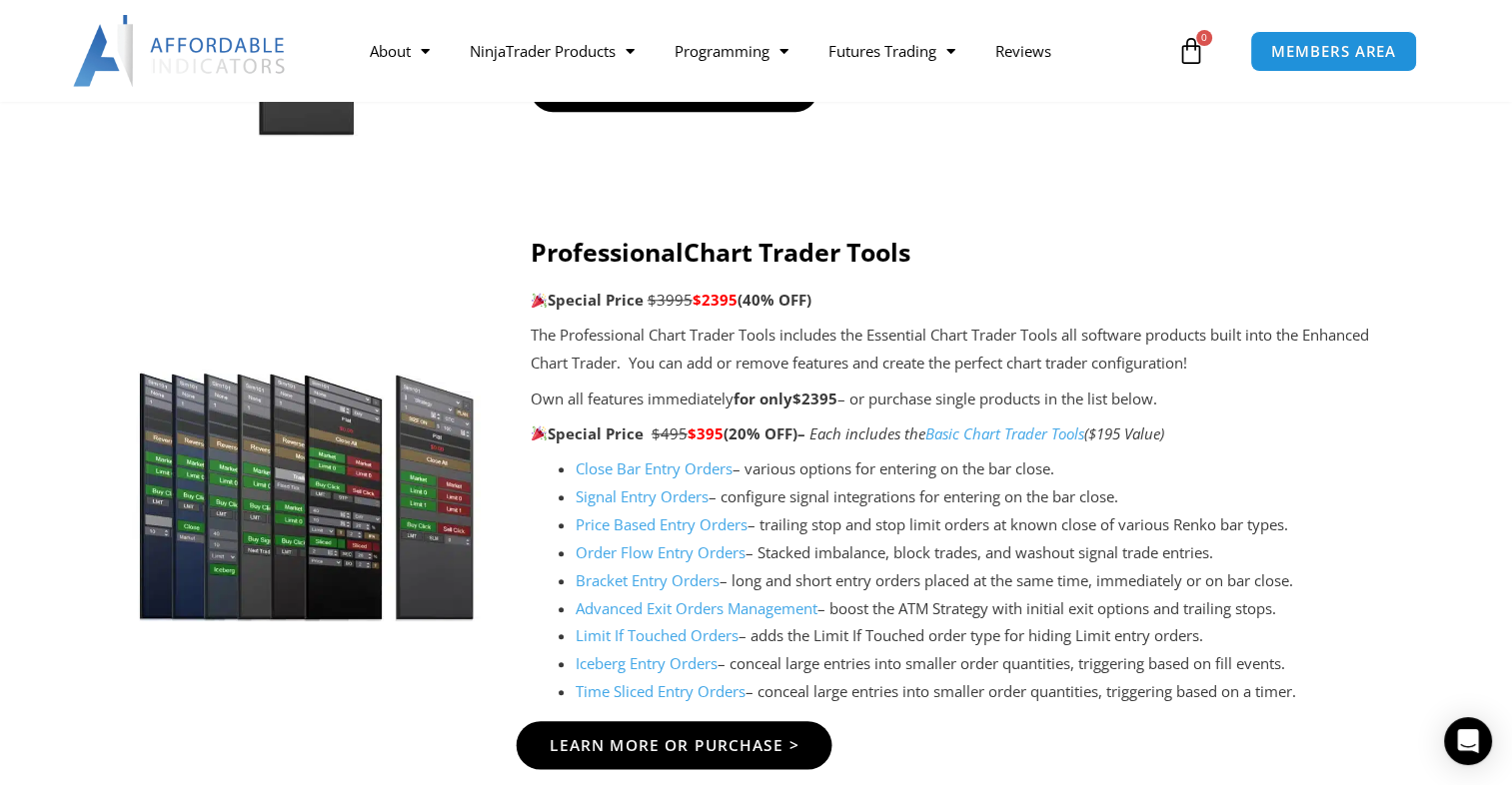 click on "Learn More Or Purchase >" at bounding box center (674, 745) 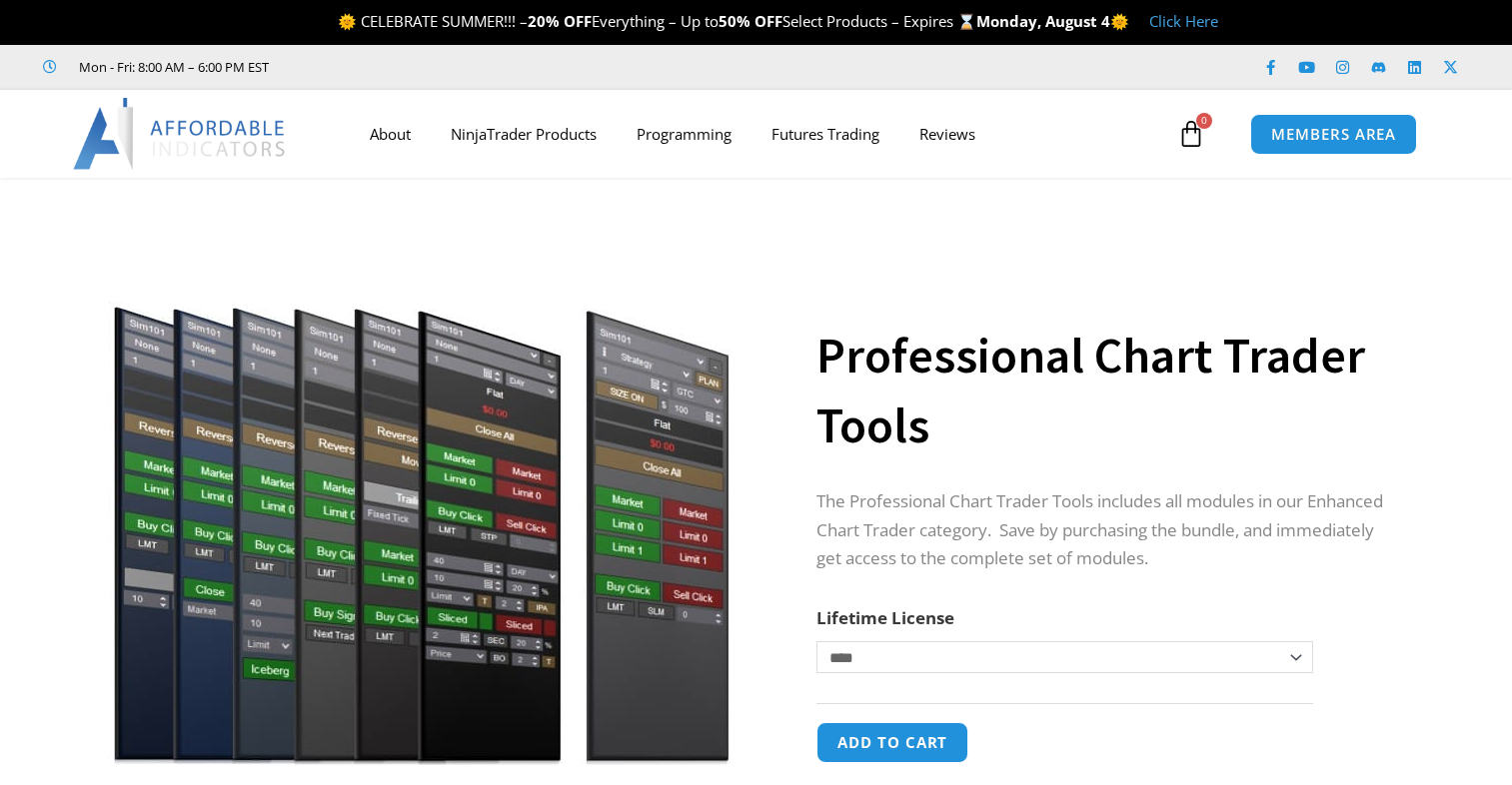 scroll, scrollTop: 0, scrollLeft: 0, axis: both 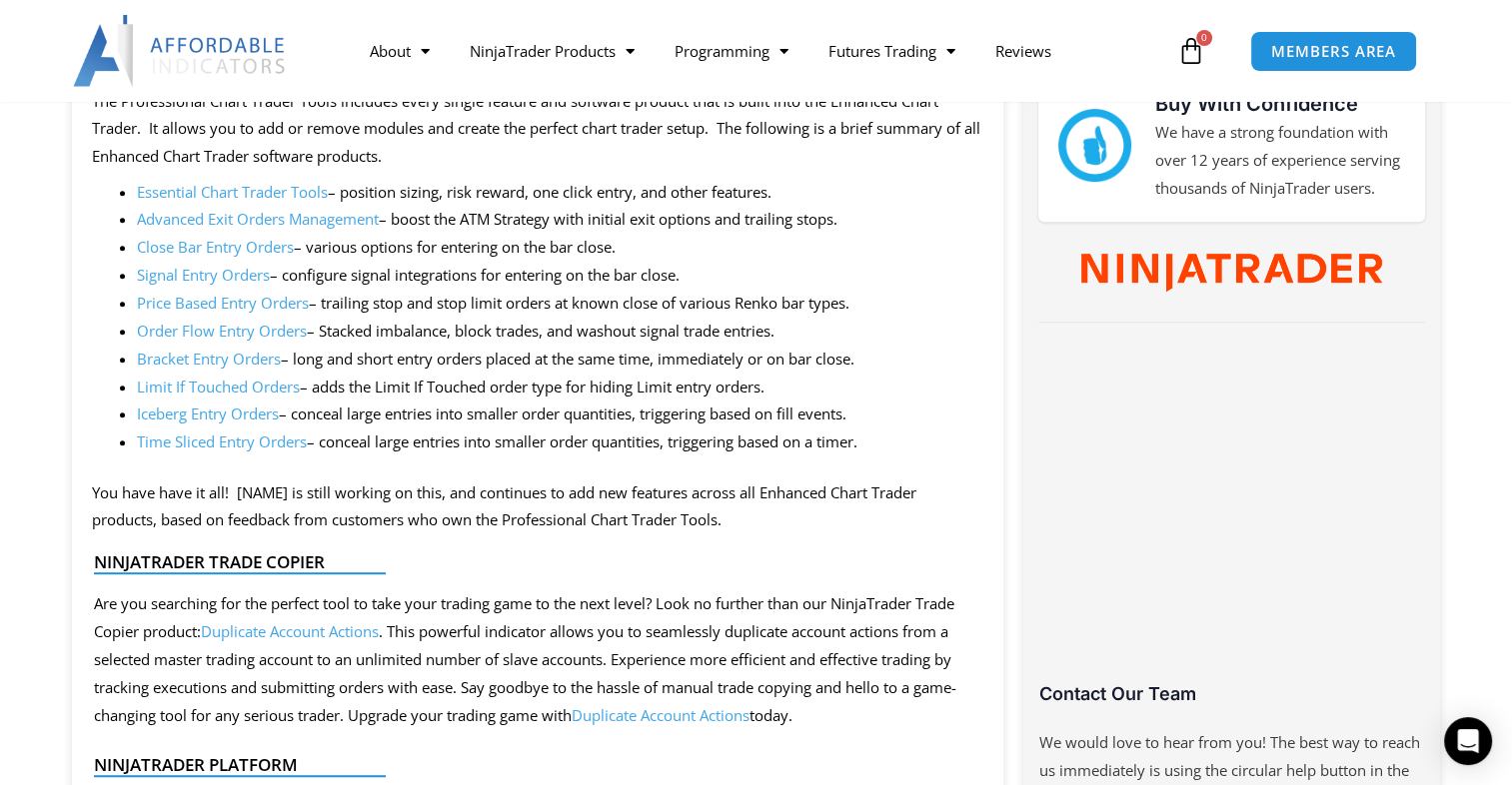 click on "Iceberg Entry Orders" at bounding box center (208, 413) 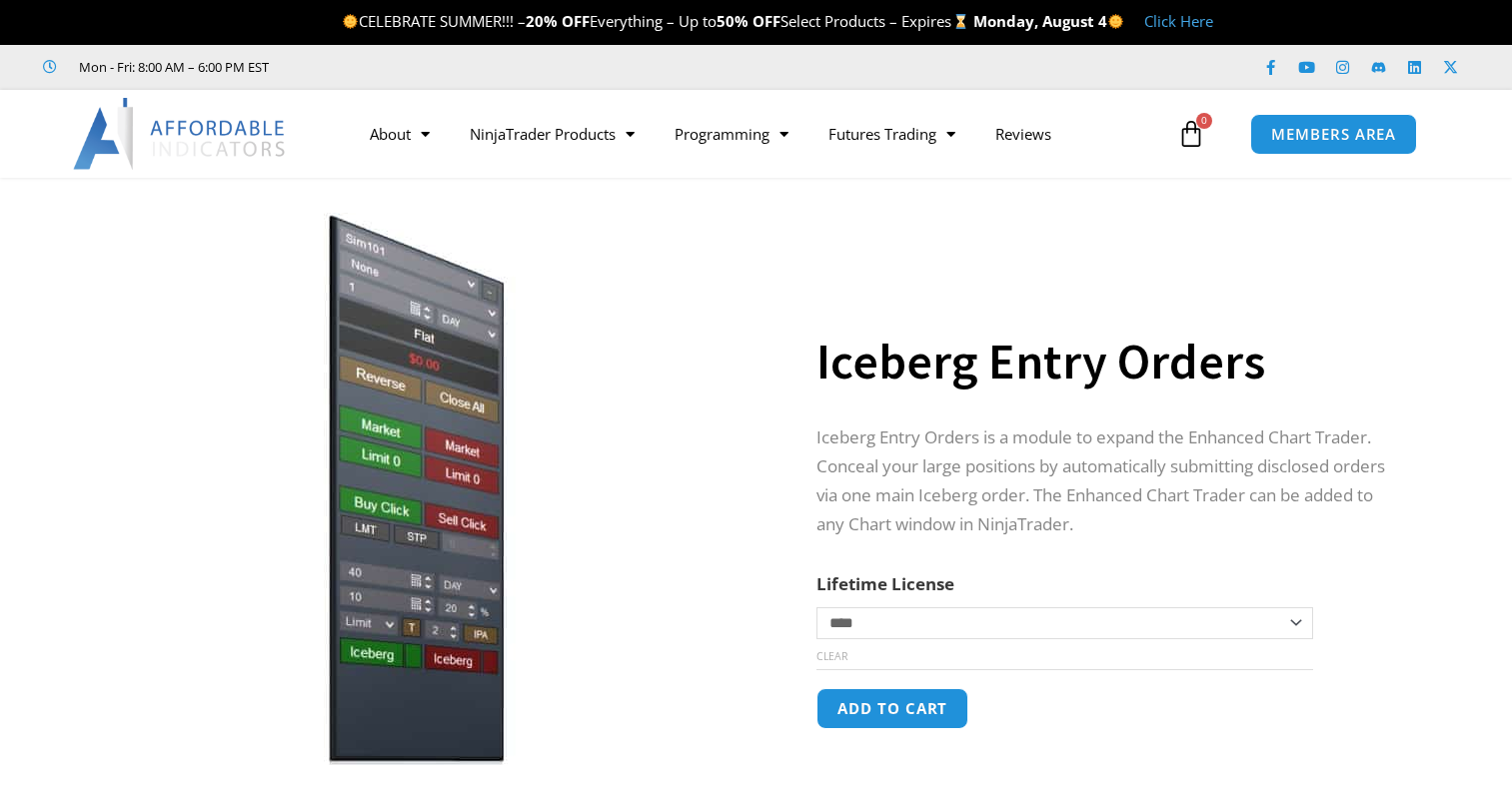 scroll, scrollTop: 0, scrollLeft: 0, axis: both 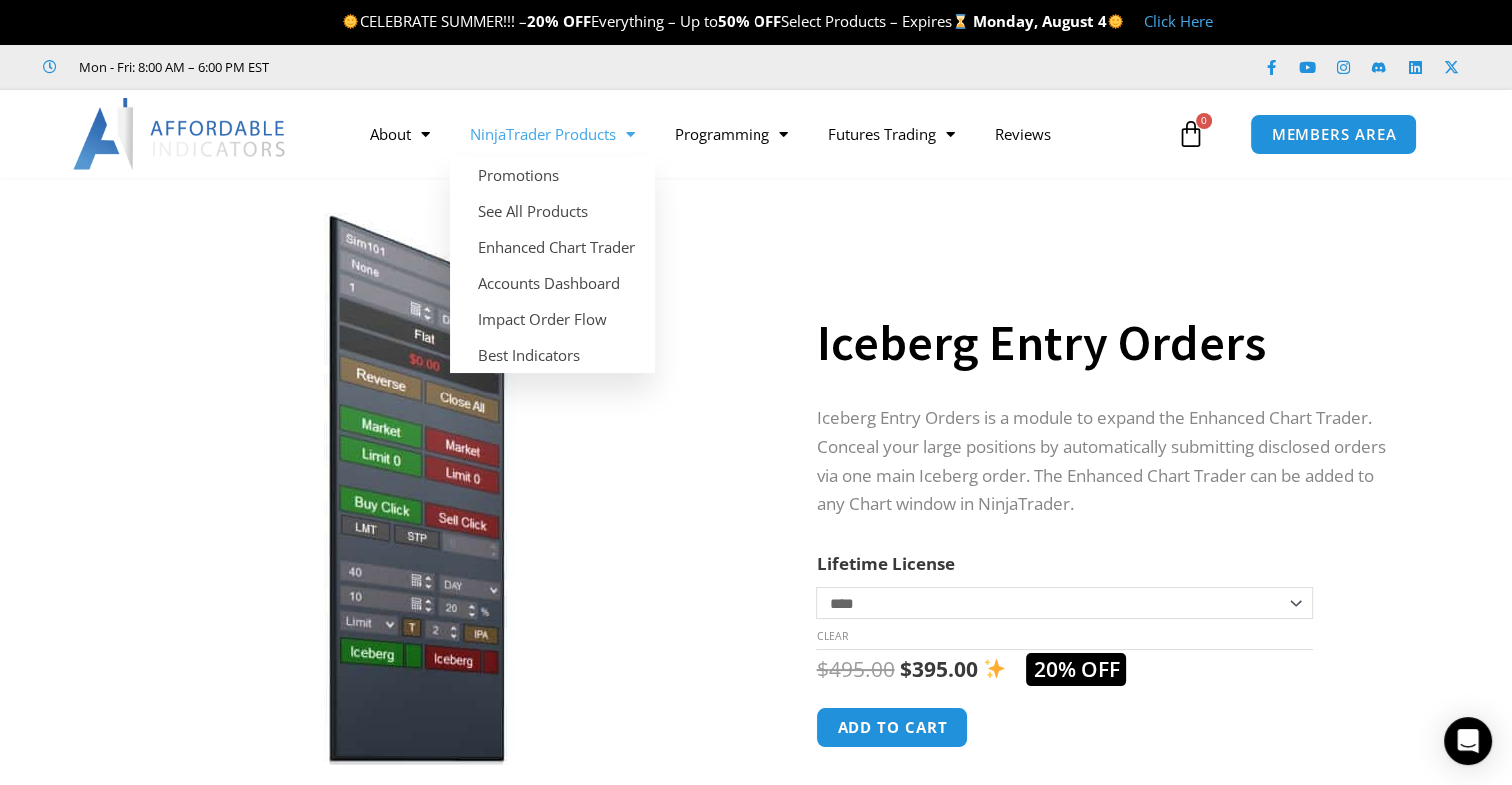 click on "NinjaTrader Products" 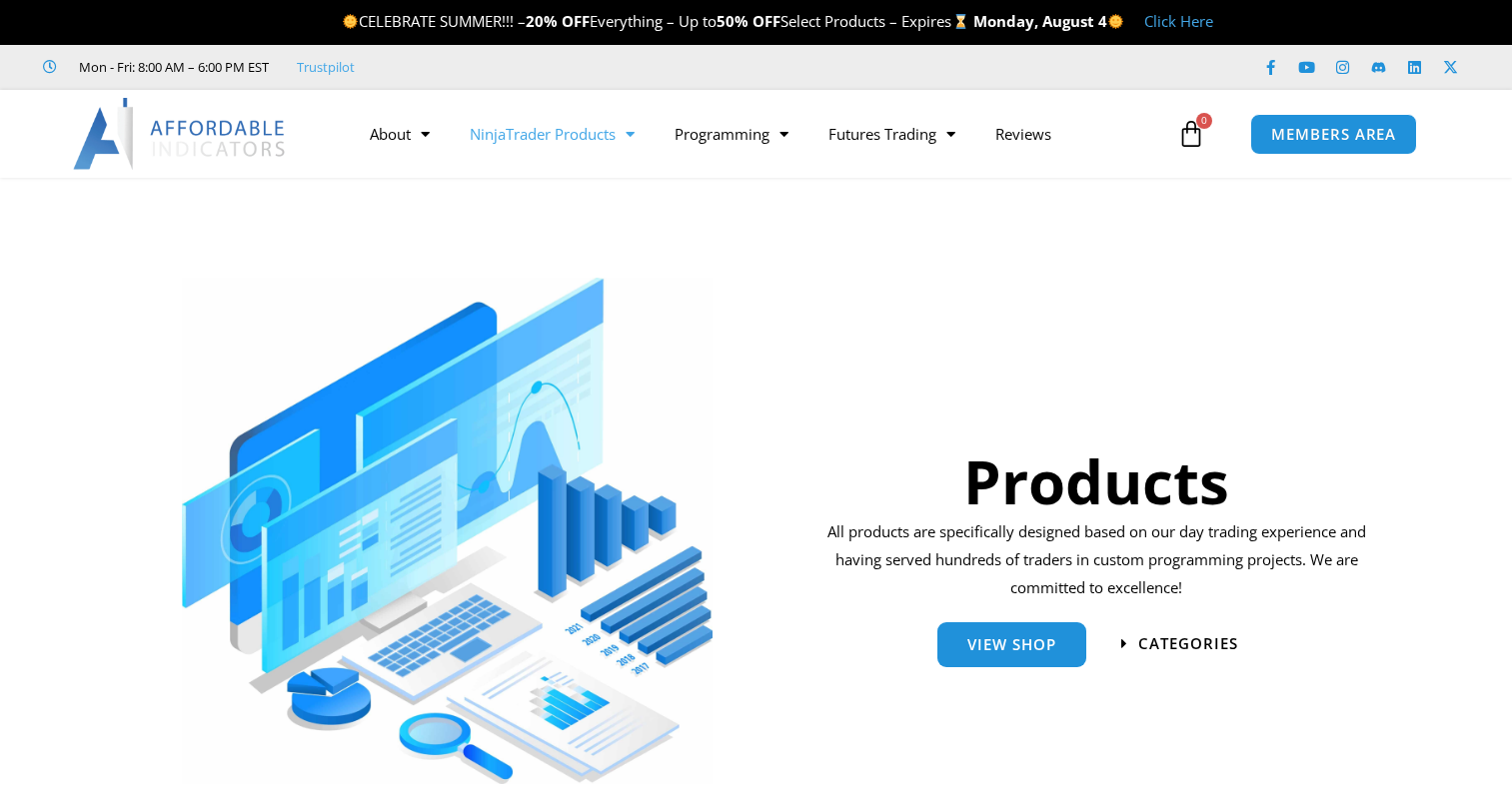 scroll, scrollTop: 0, scrollLeft: 0, axis: both 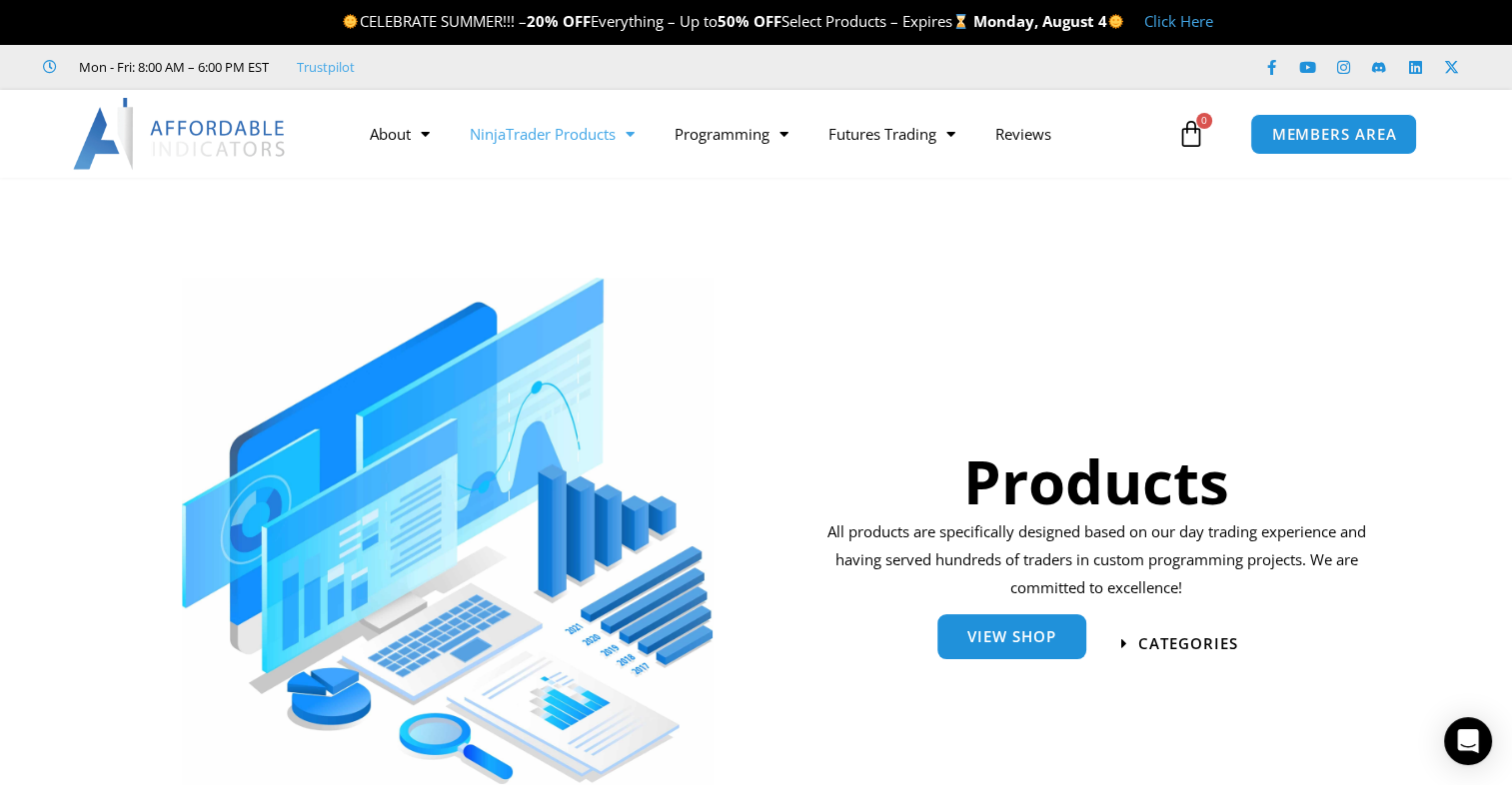 click on "View Shop" at bounding box center [1011, 636] 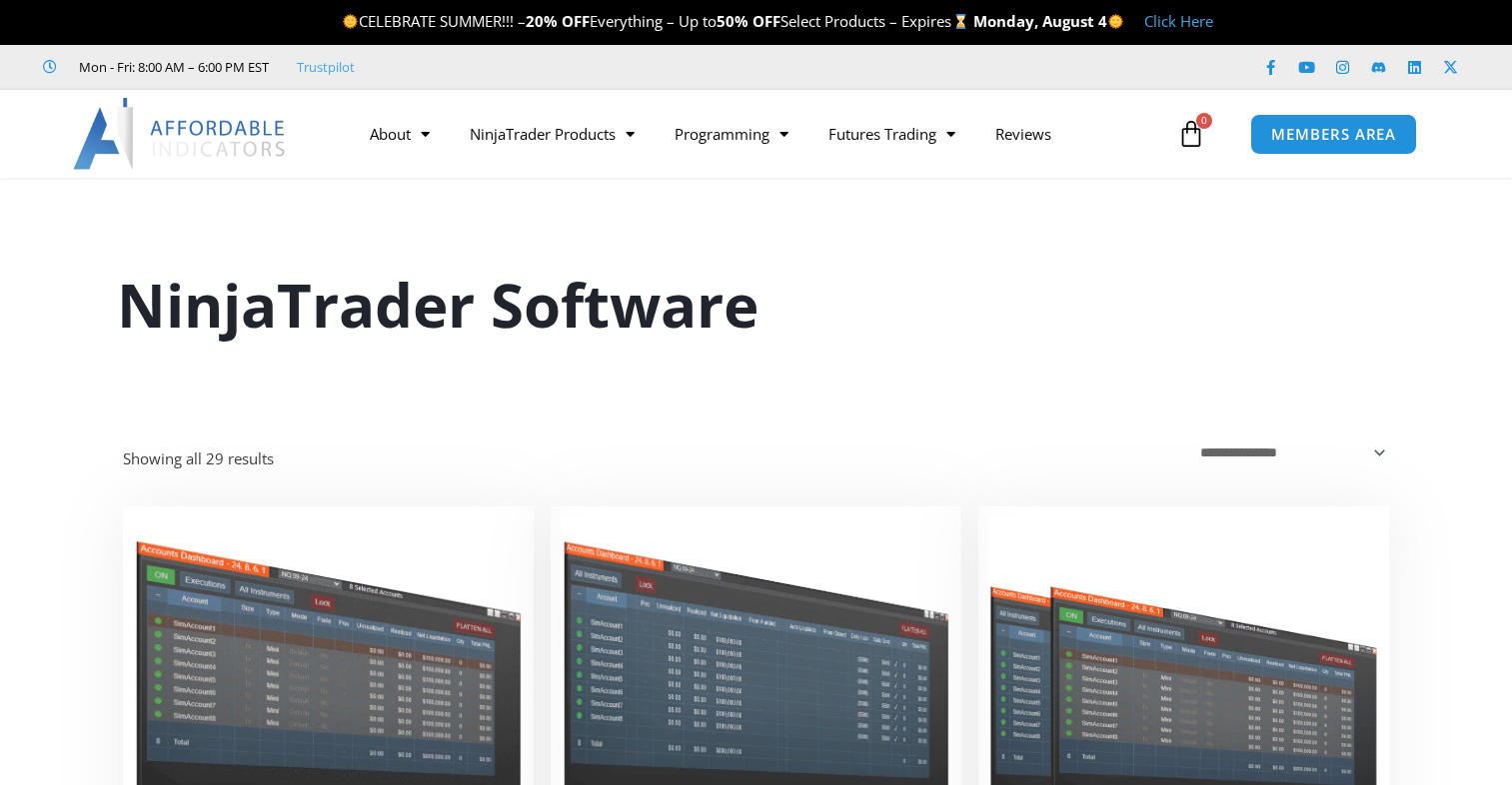 scroll, scrollTop: 0, scrollLeft: 0, axis: both 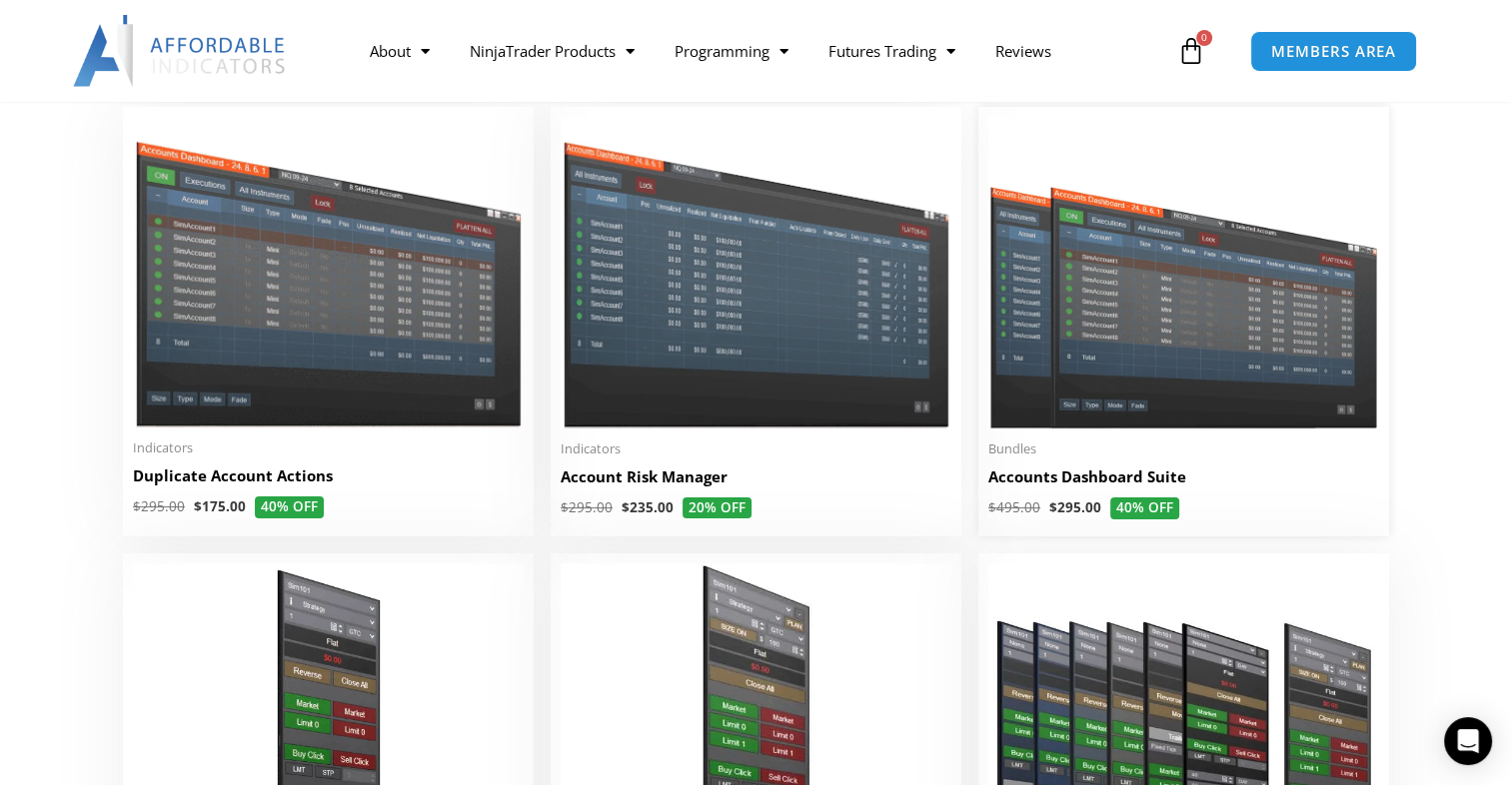 click at bounding box center (1183, 273) 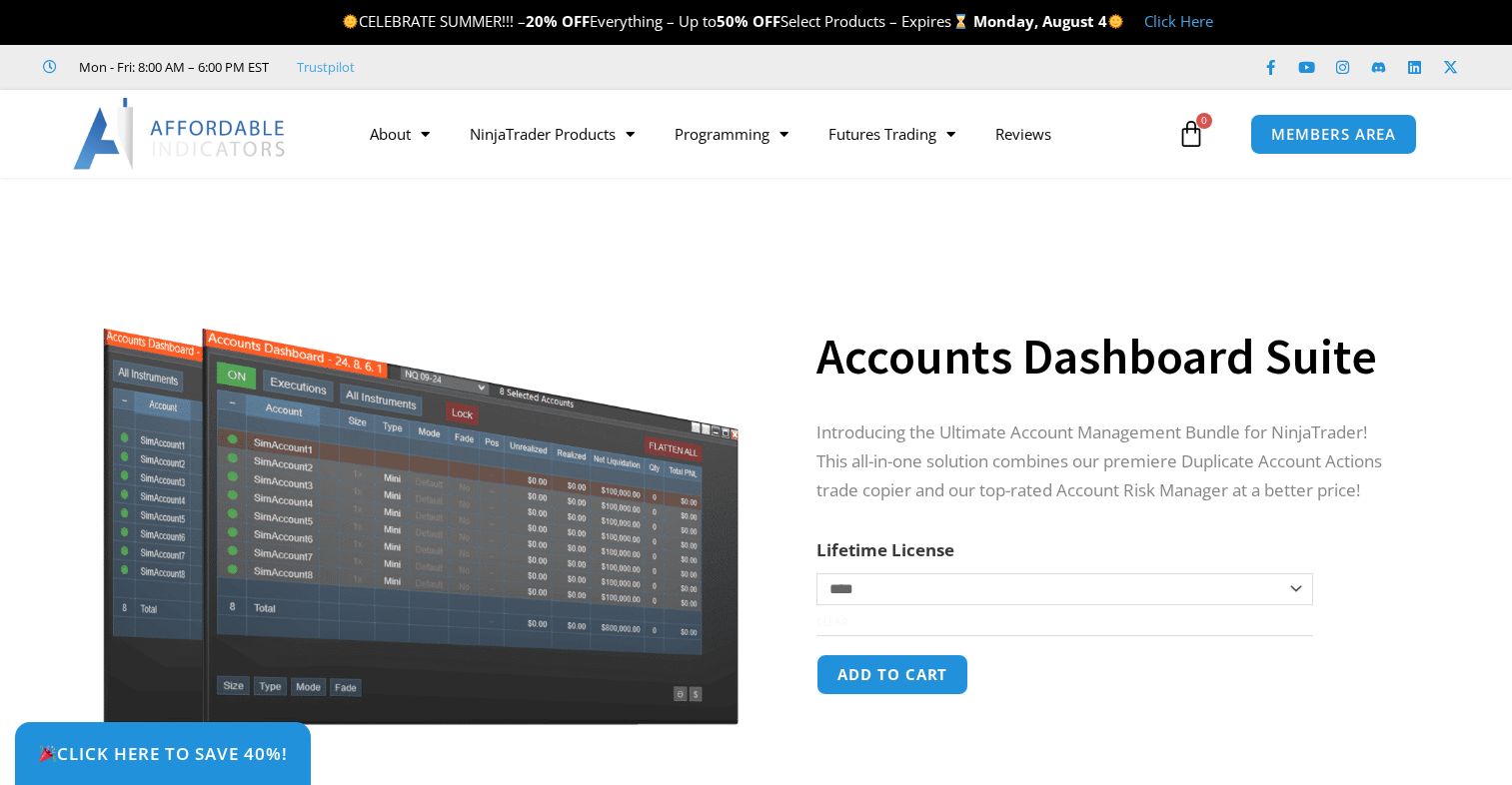 scroll, scrollTop: 0, scrollLeft: 0, axis: both 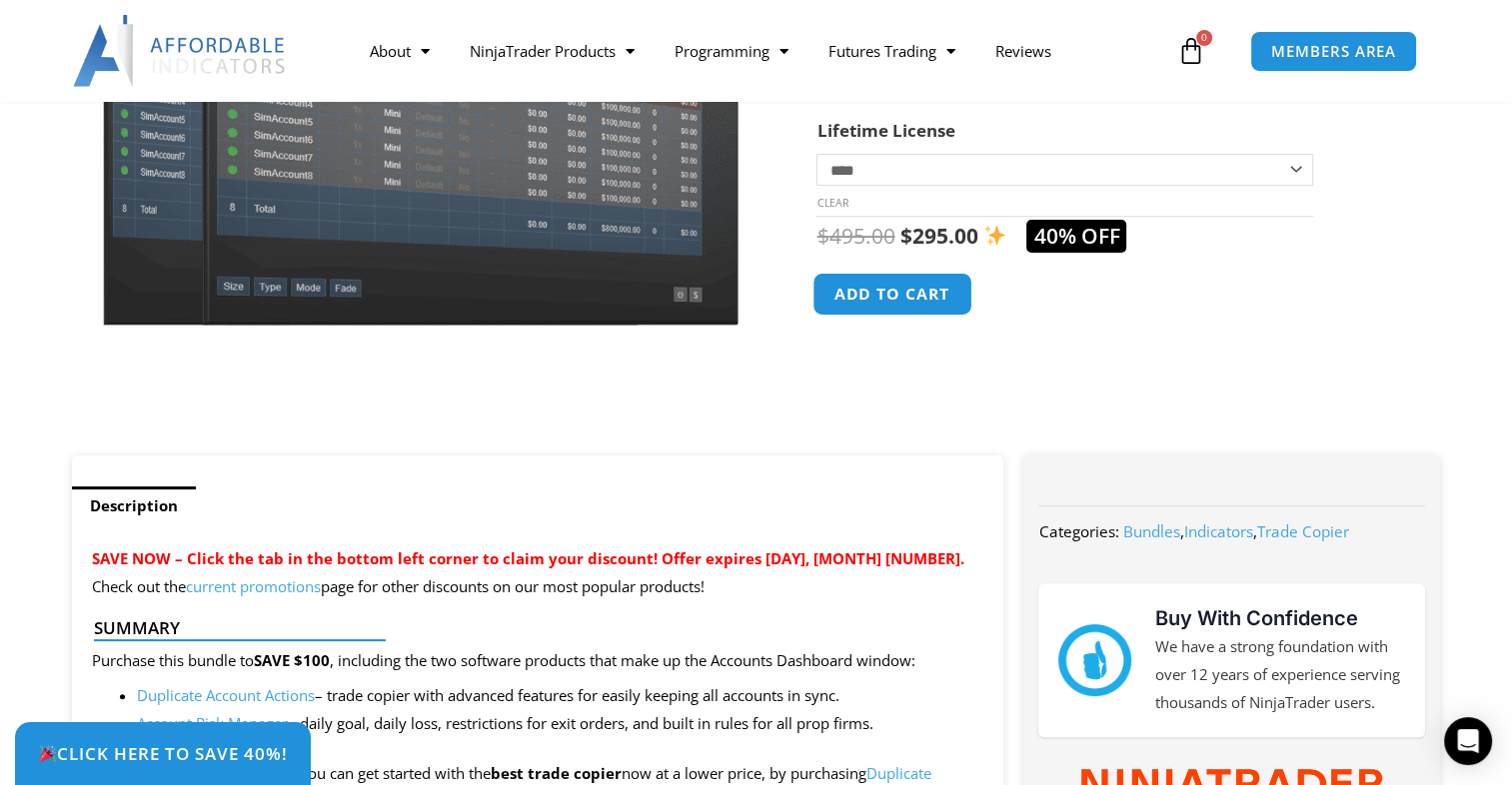 click on "Add to cart" 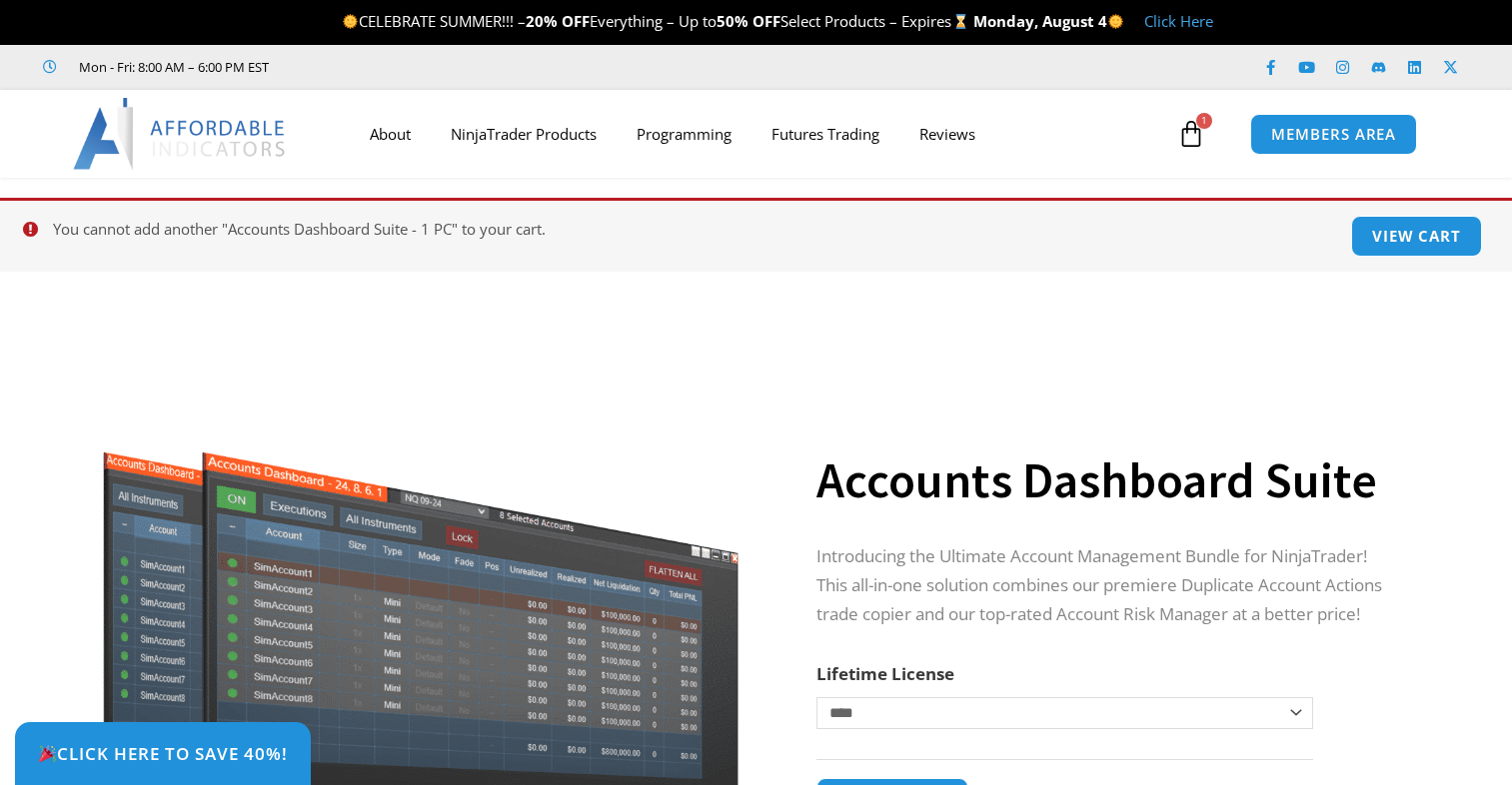 scroll, scrollTop: 0, scrollLeft: 0, axis: both 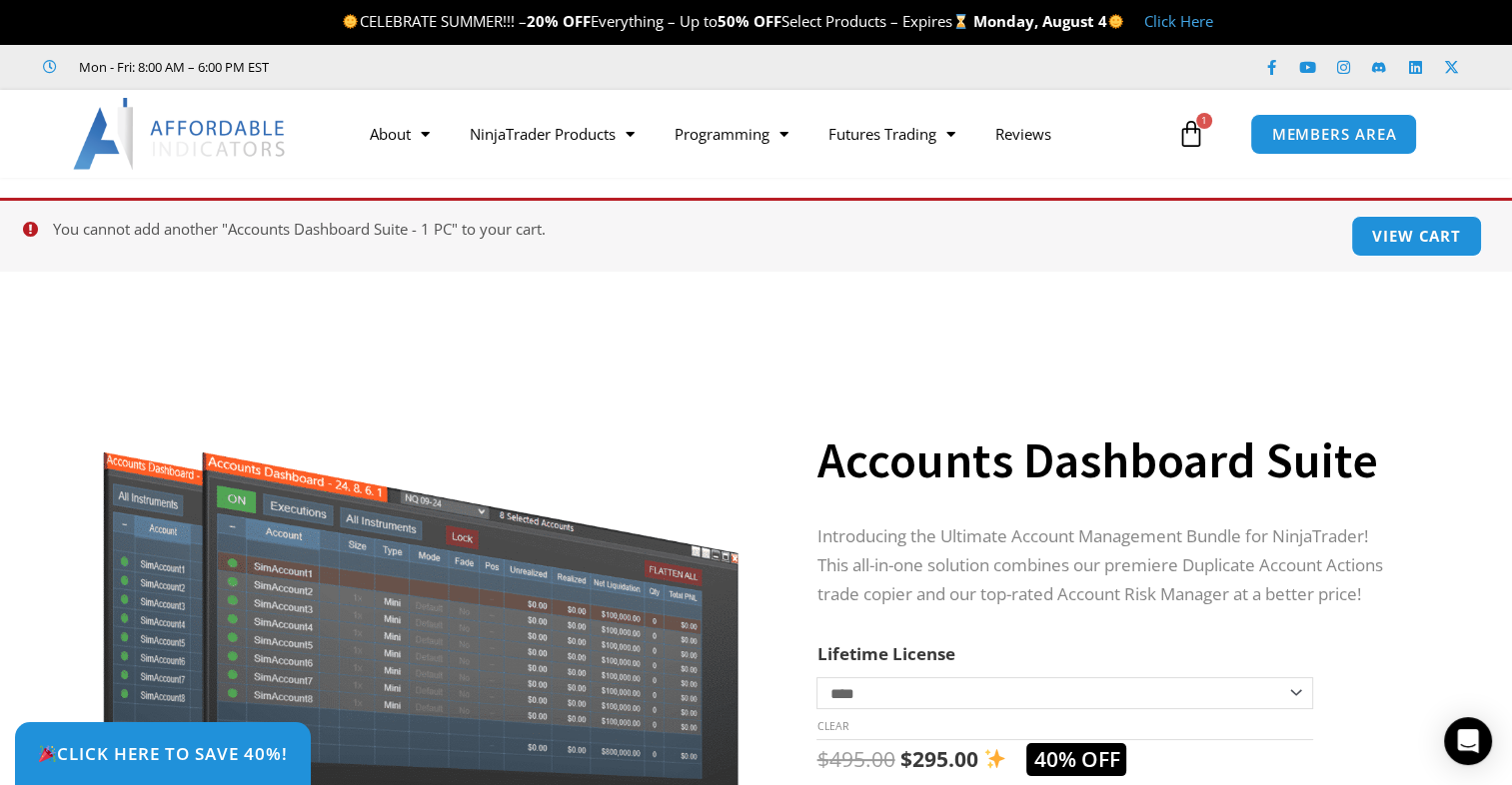 click at bounding box center [1191, 134] 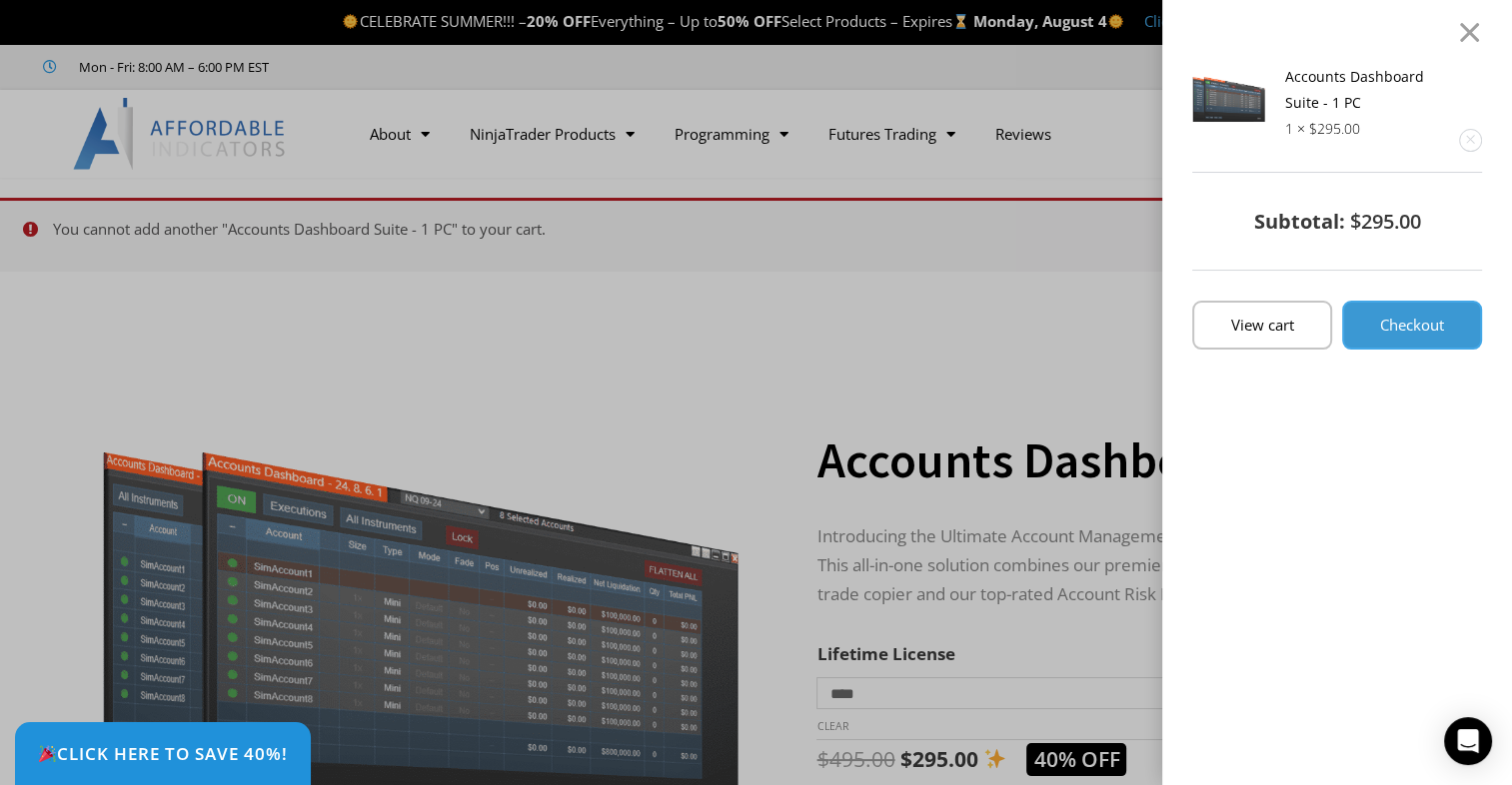 click on "Checkout" at bounding box center [1412, 325] 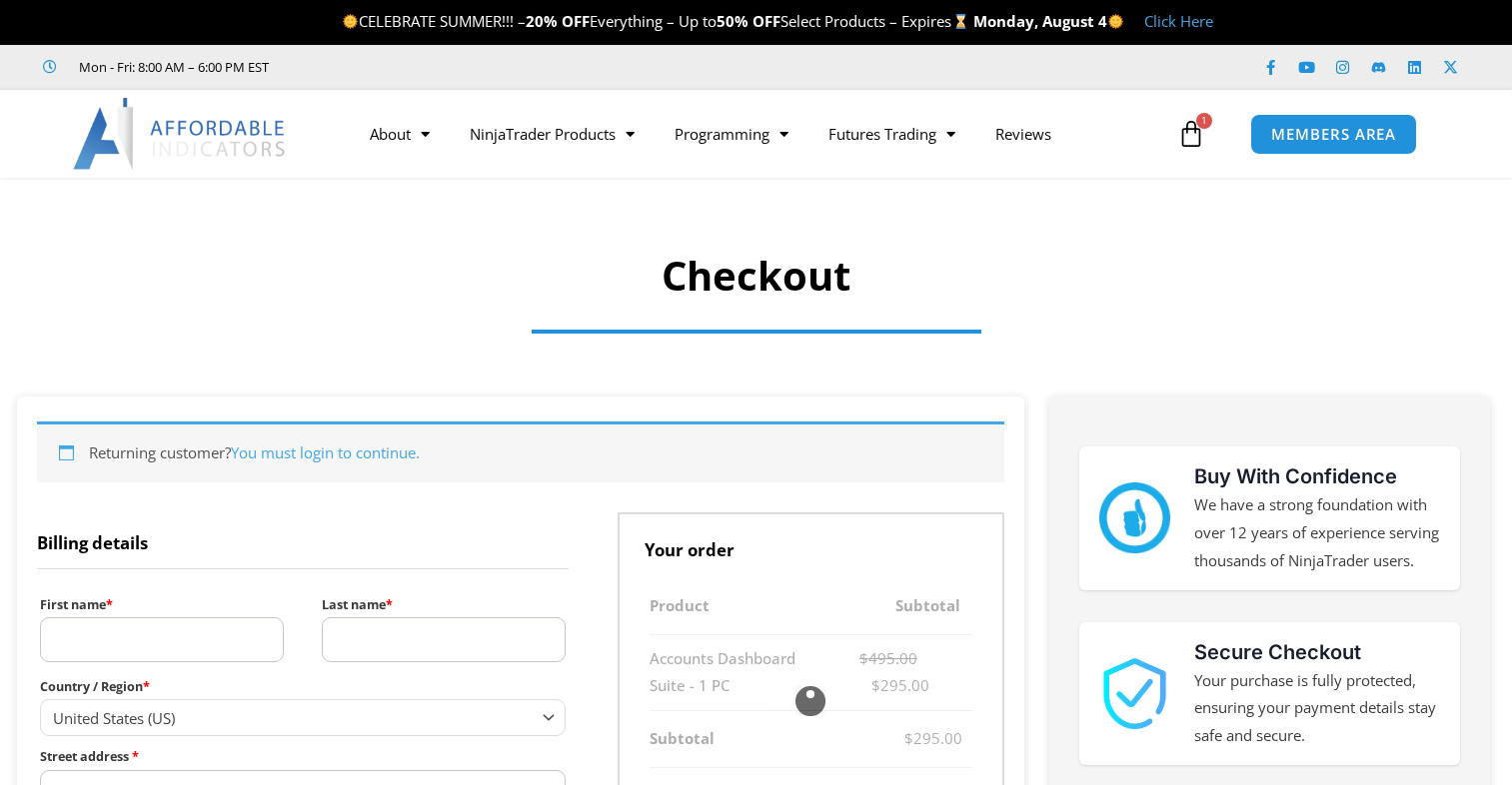 select on "**" 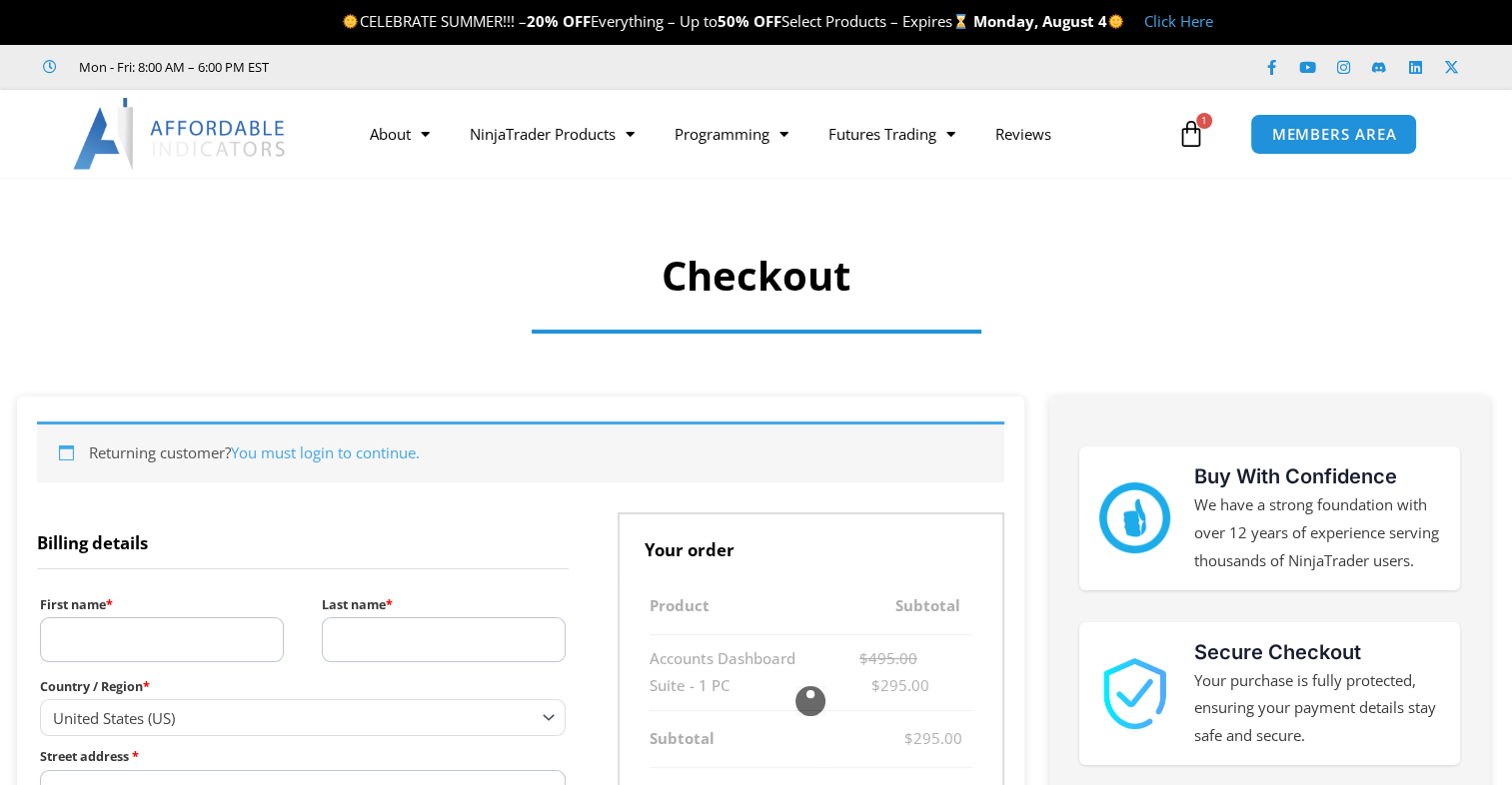 scroll, scrollTop: 0, scrollLeft: 0, axis: both 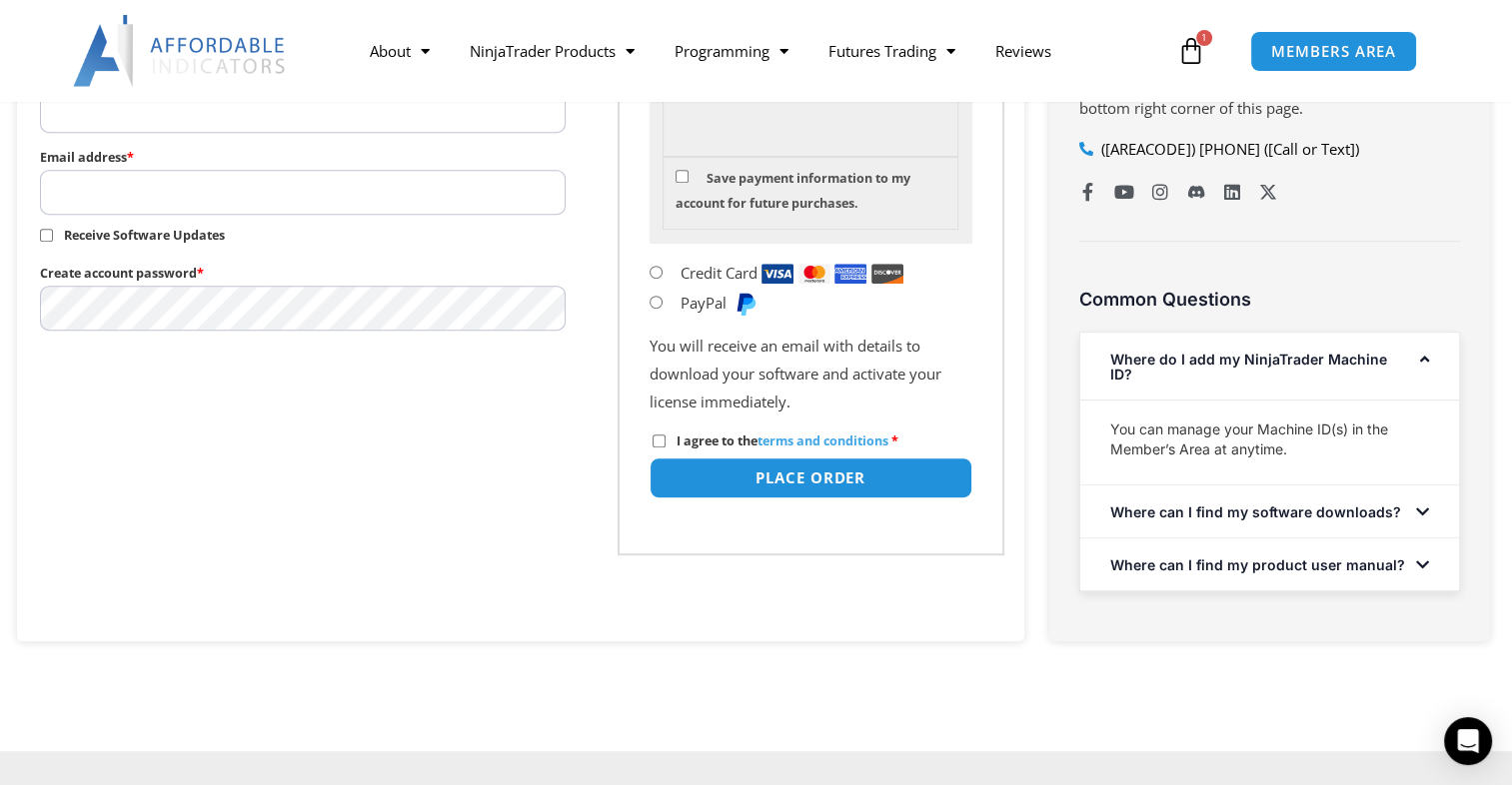 click at bounding box center [1417, 511] 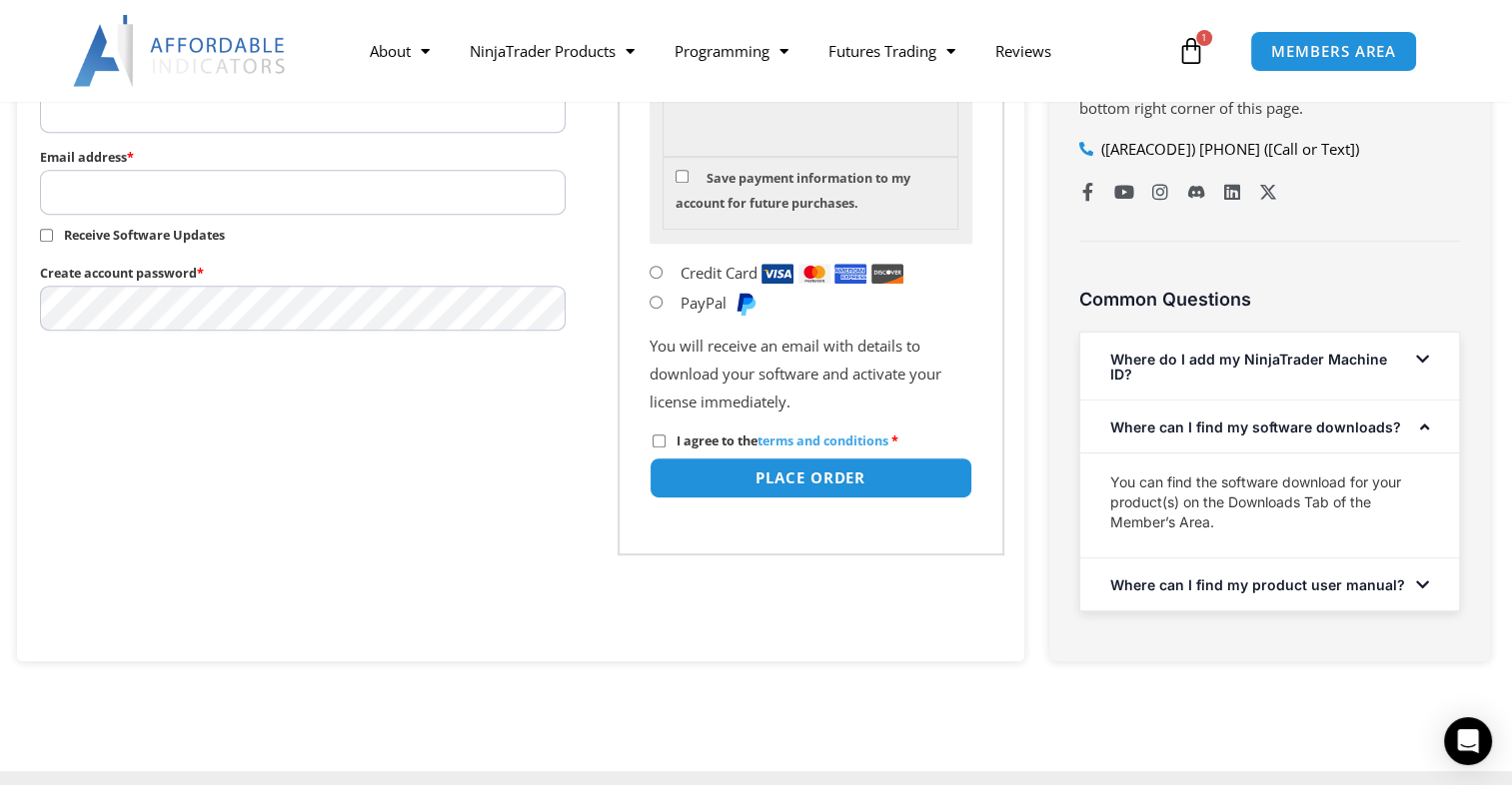 click on "You can find the software download for your product(s) on the Downloads Tab of the Member’s Area." at bounding box center (1269, 502) 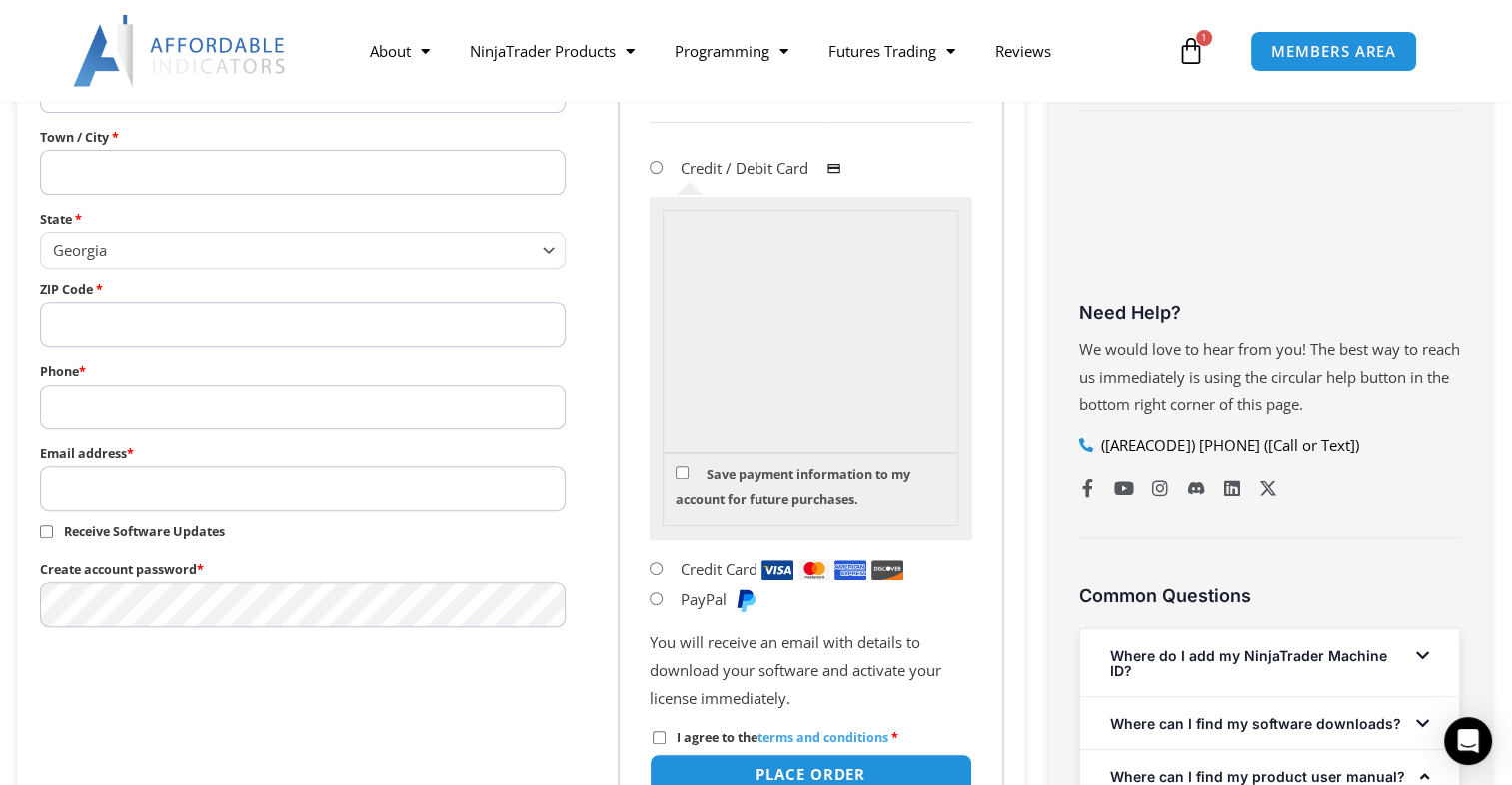 scroll, scrollTop: 399, scrollLeft: 0, axis: vertical 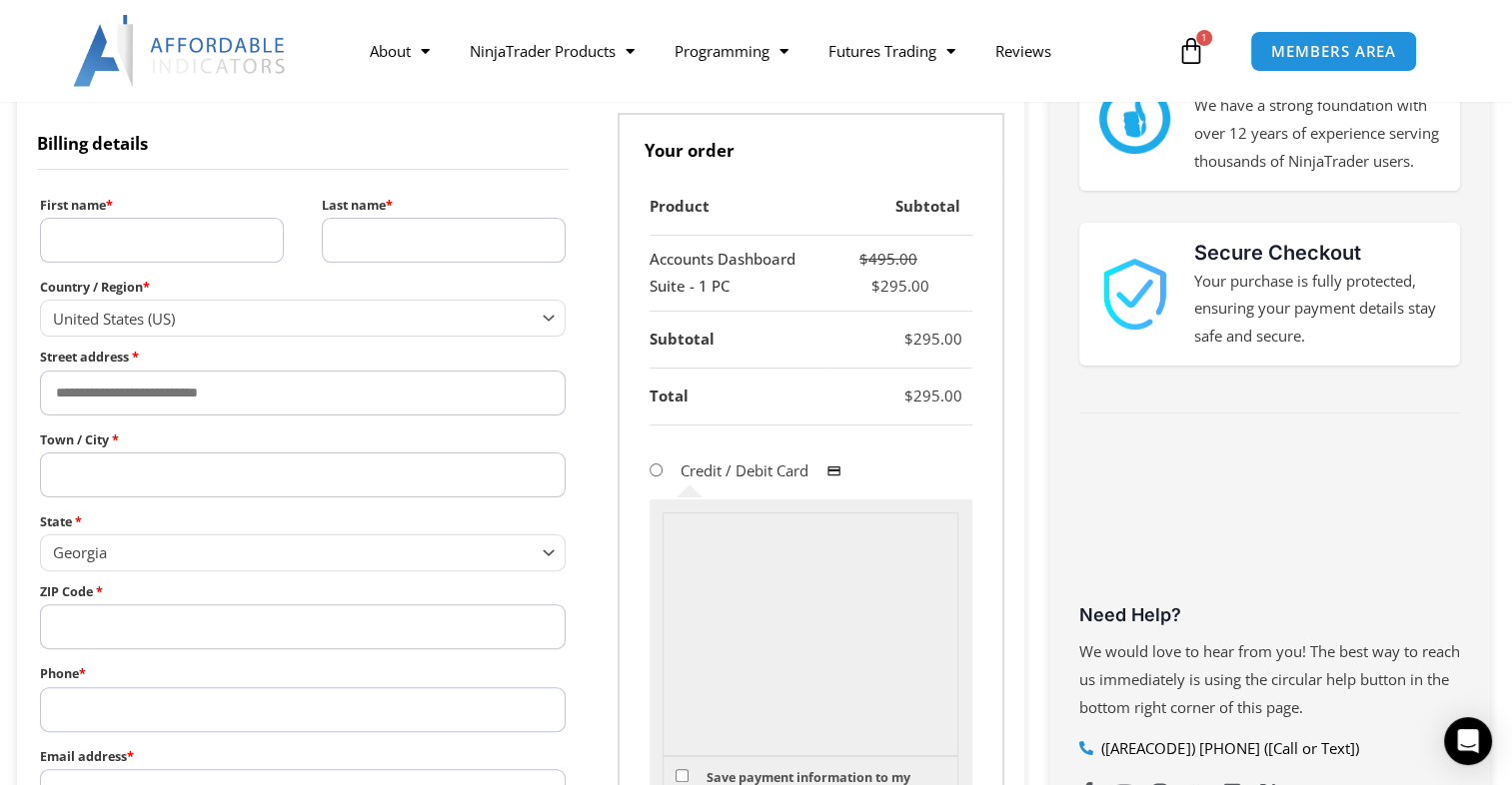 click on "First name  *" at bounding box center (162, 240) 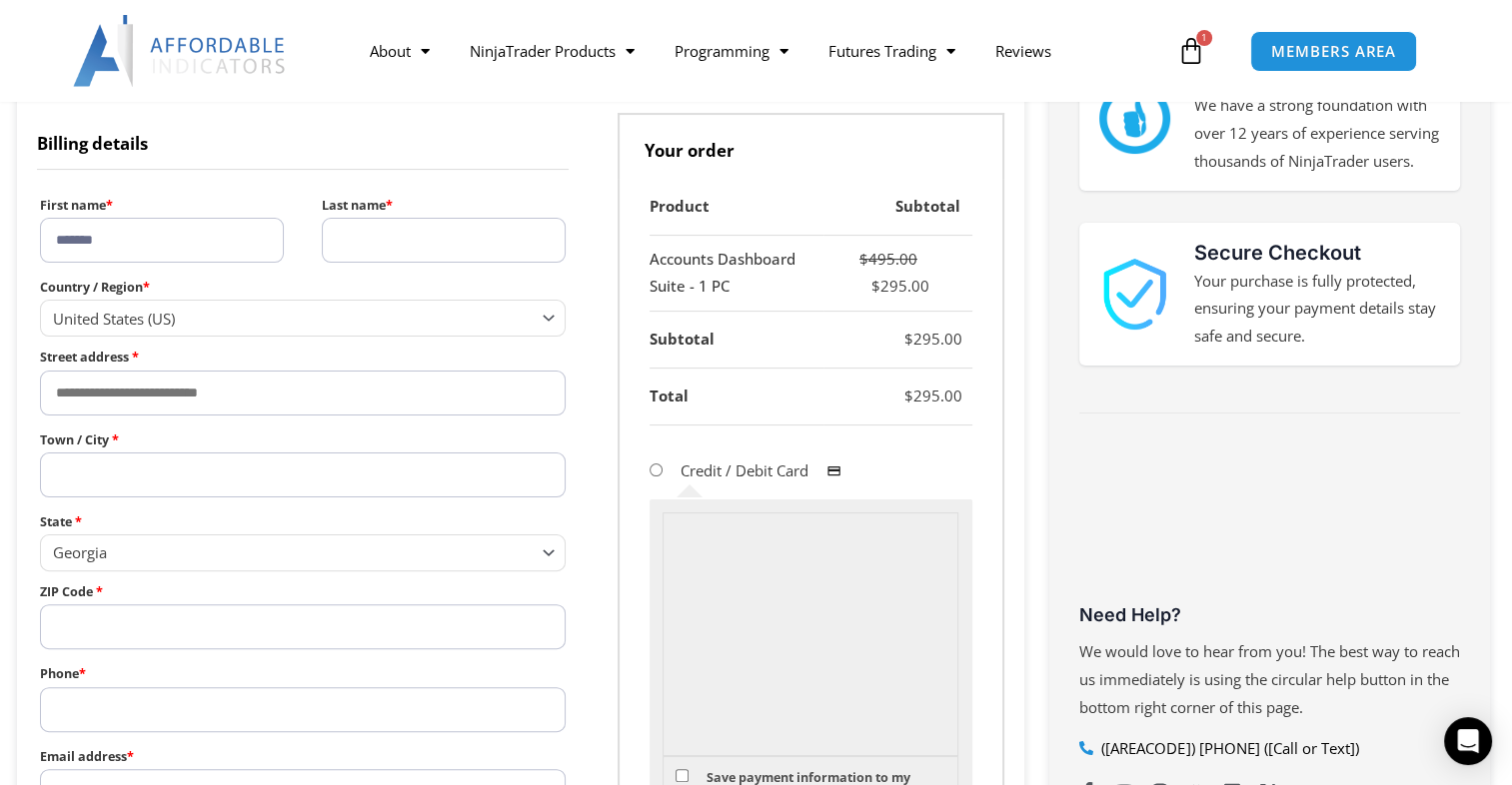 type on "*****" 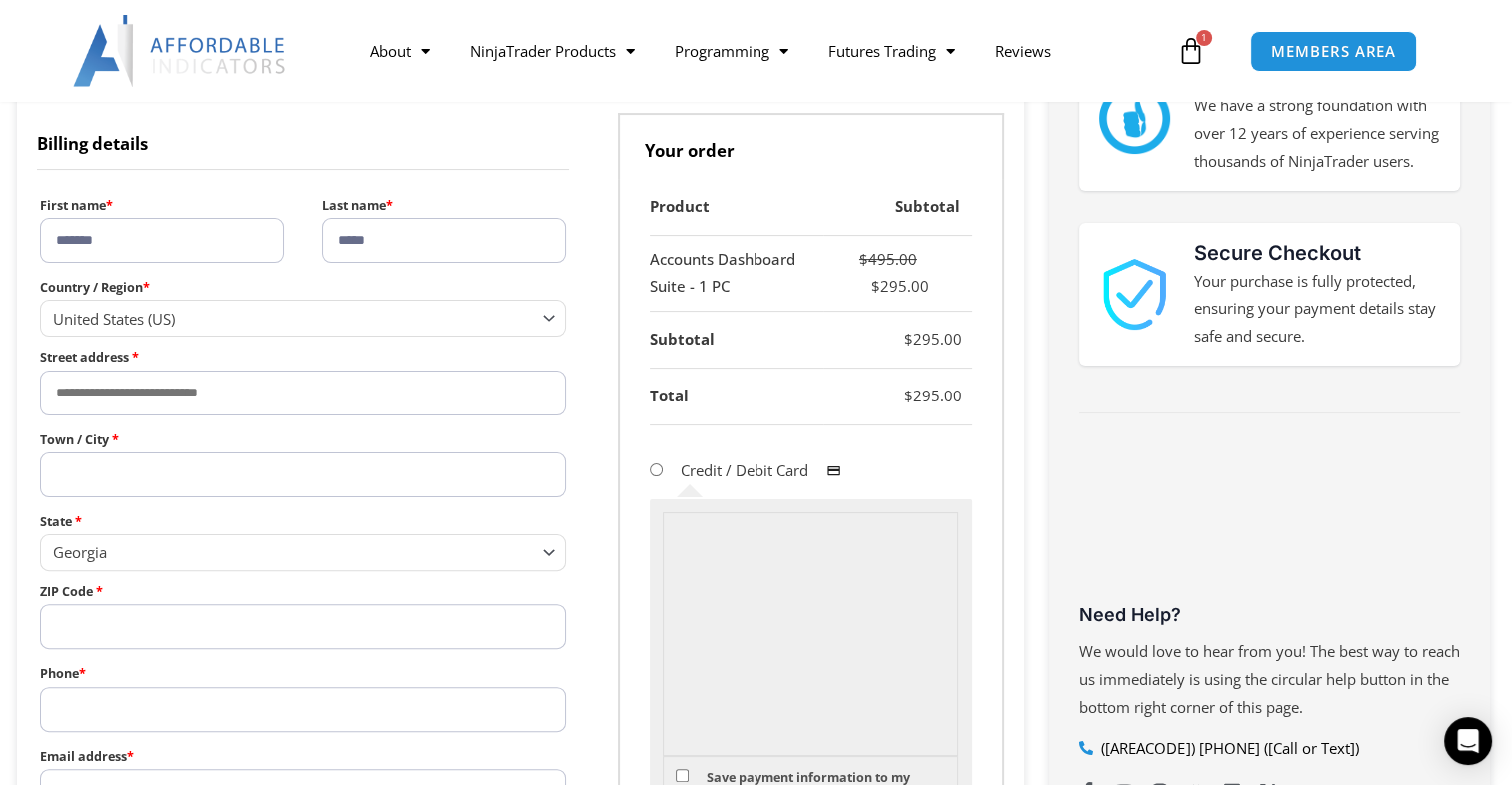 type on "**********" 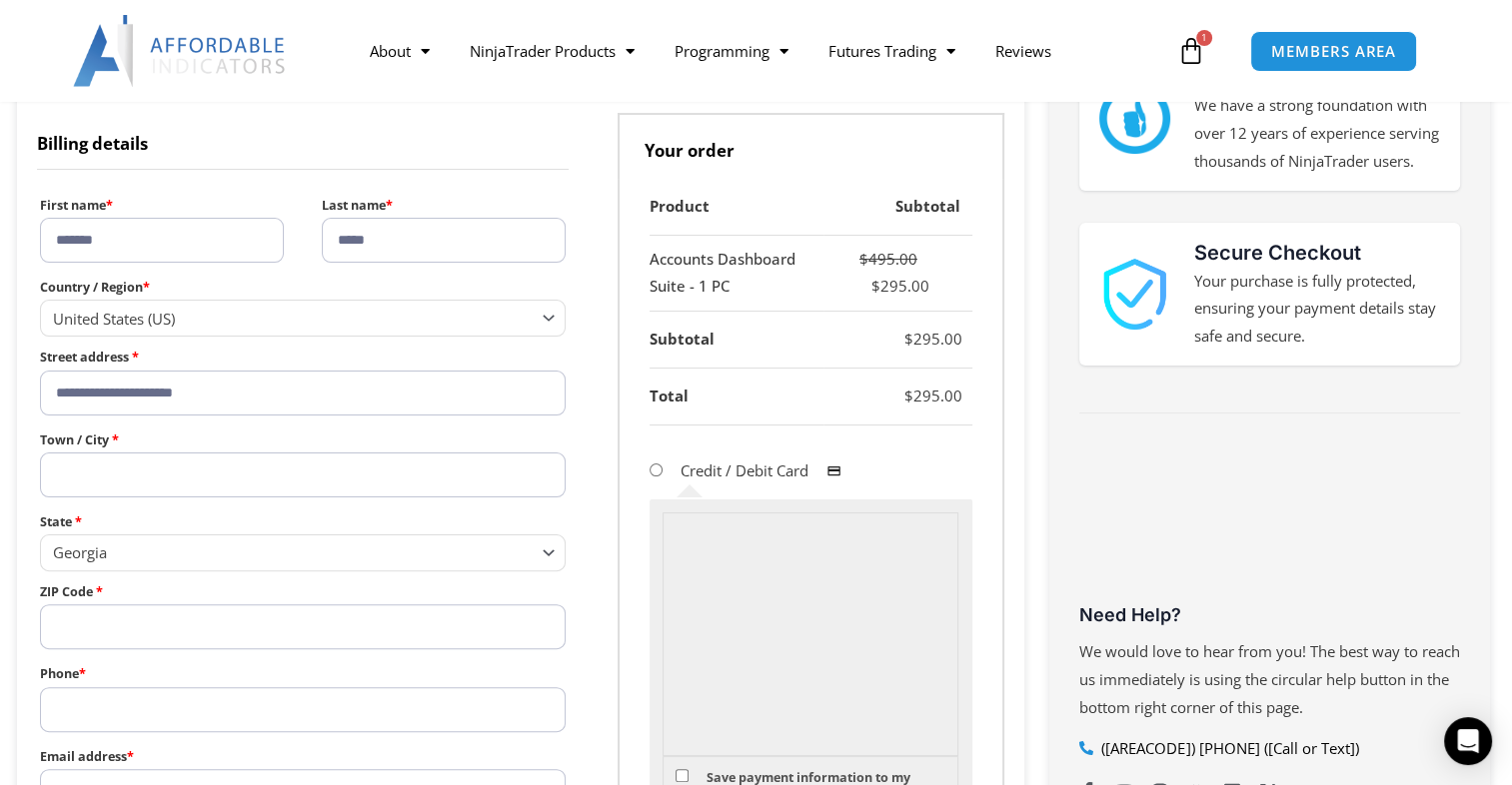 type on "**********" 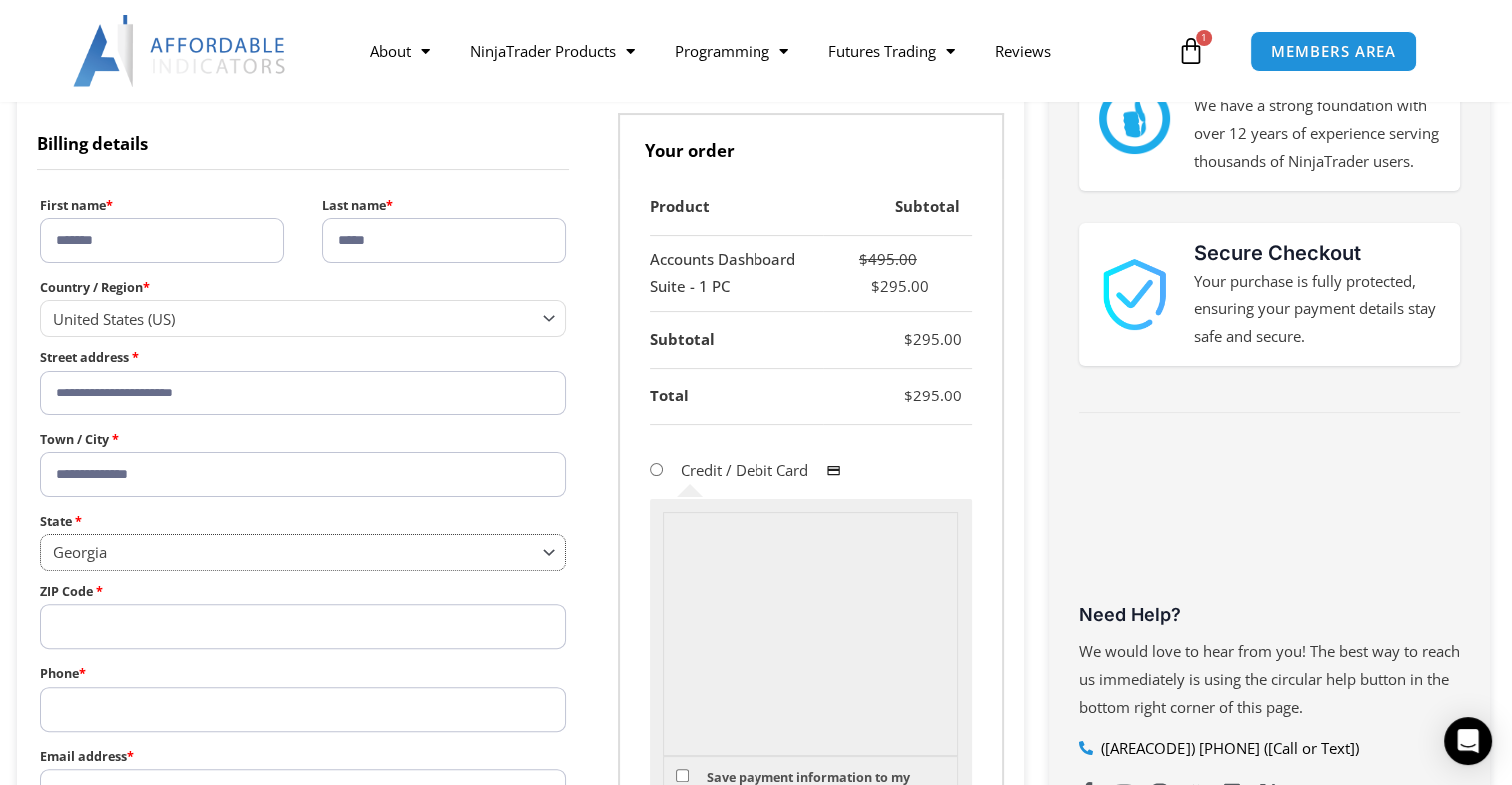 select on "**" 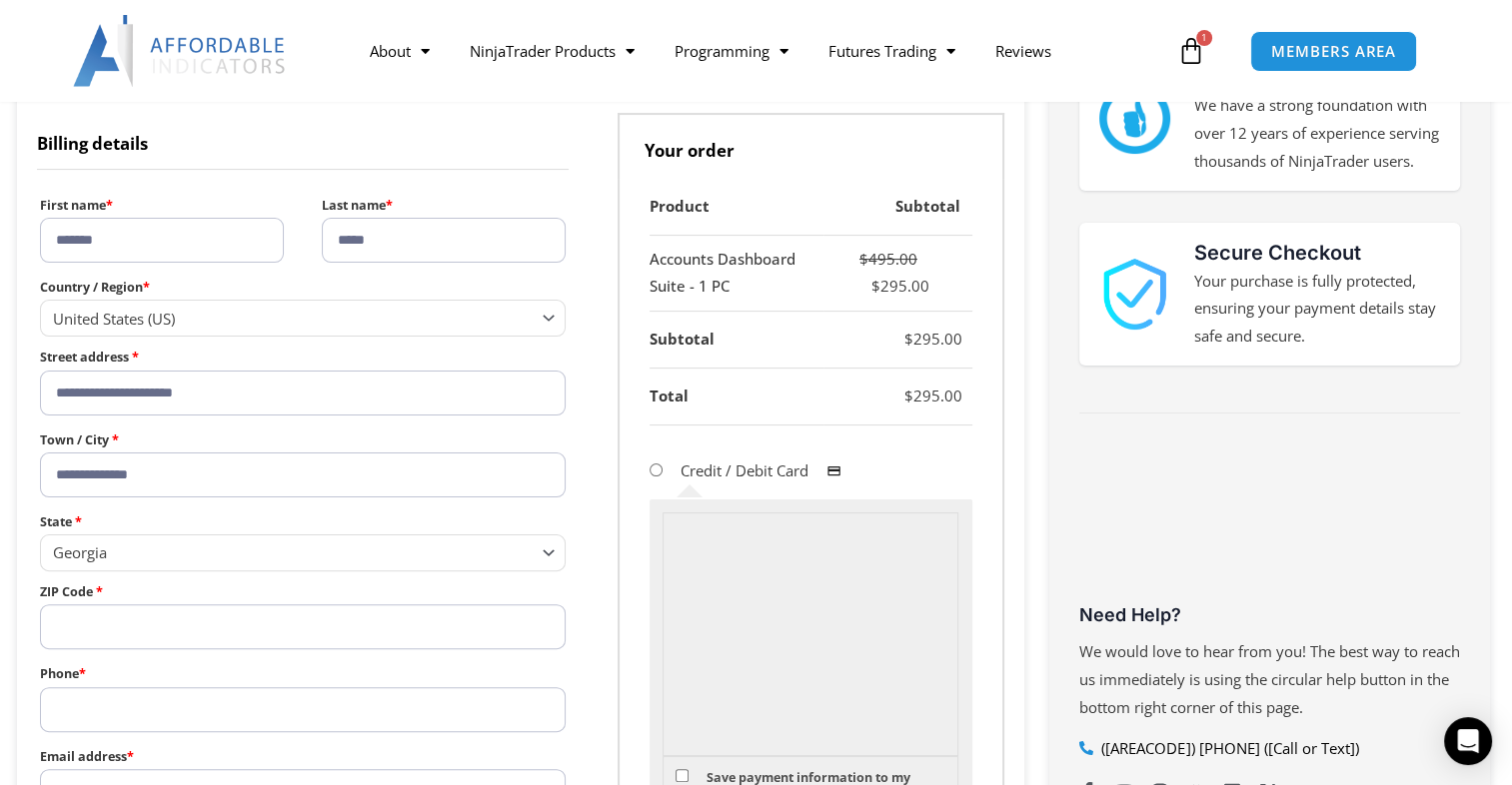 type on "*****" 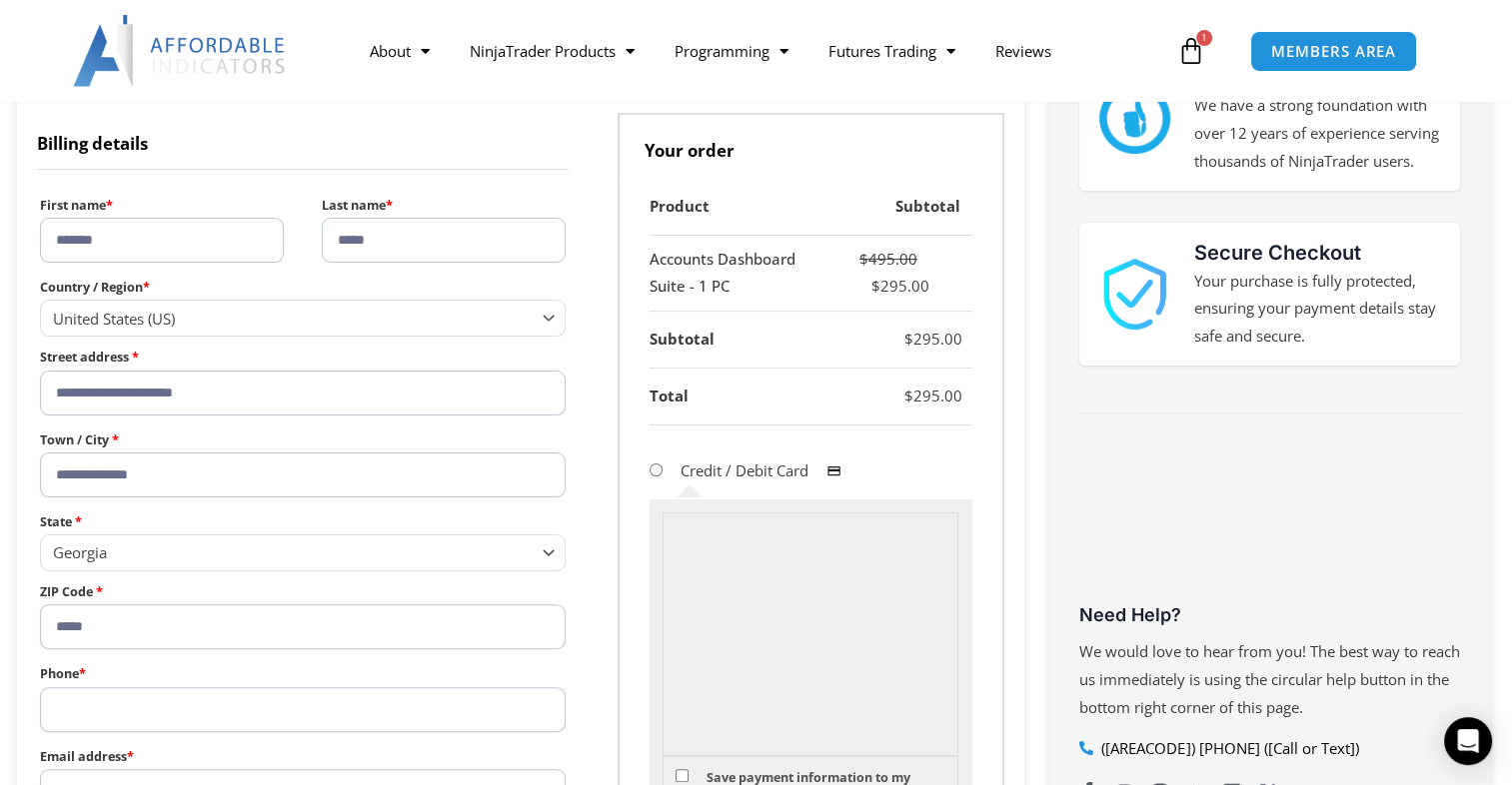 type on "**********" 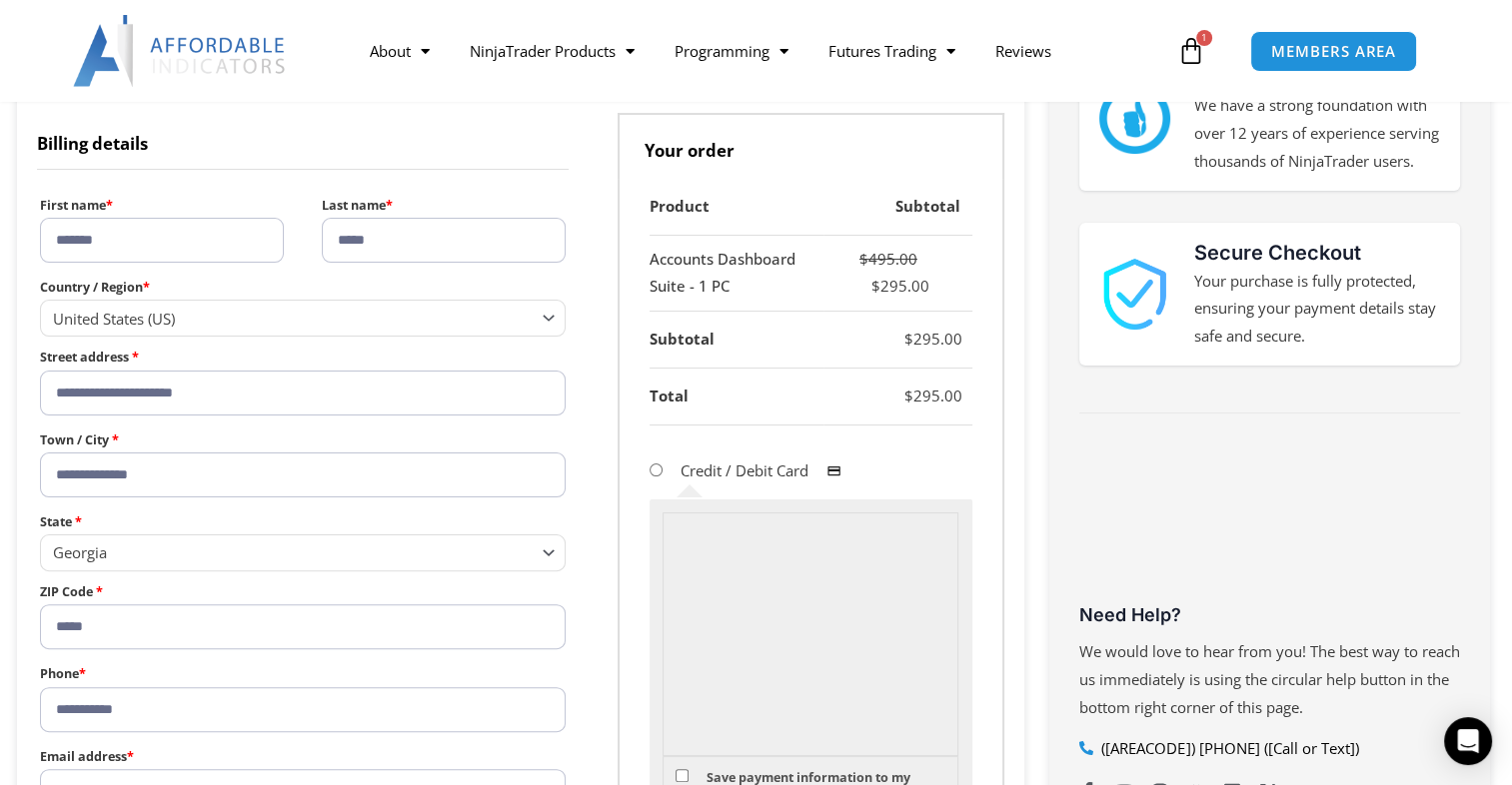 type on "**********" 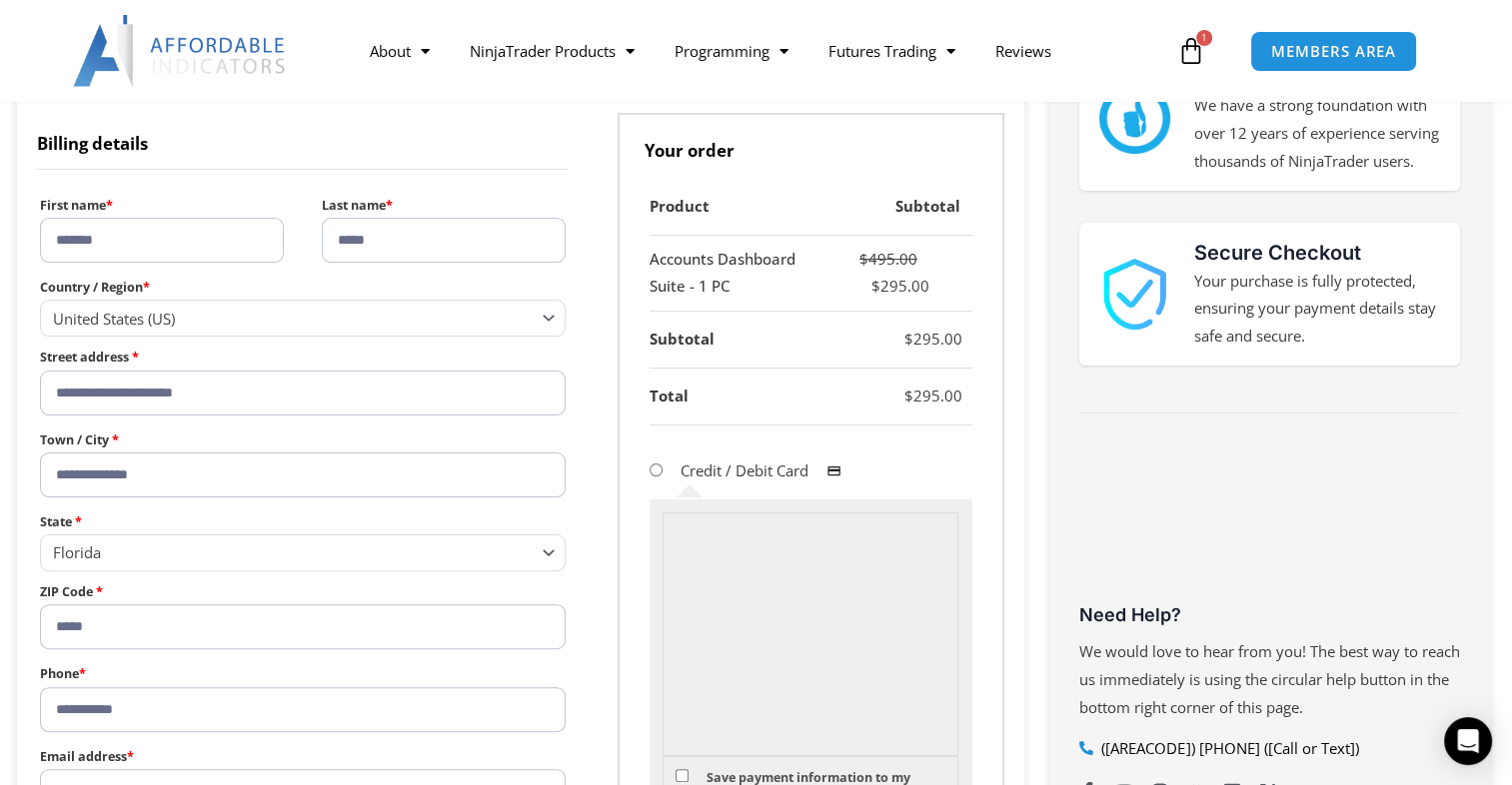 scroll, scrollTop: 599, scrollLeft: 0, axis: vertical 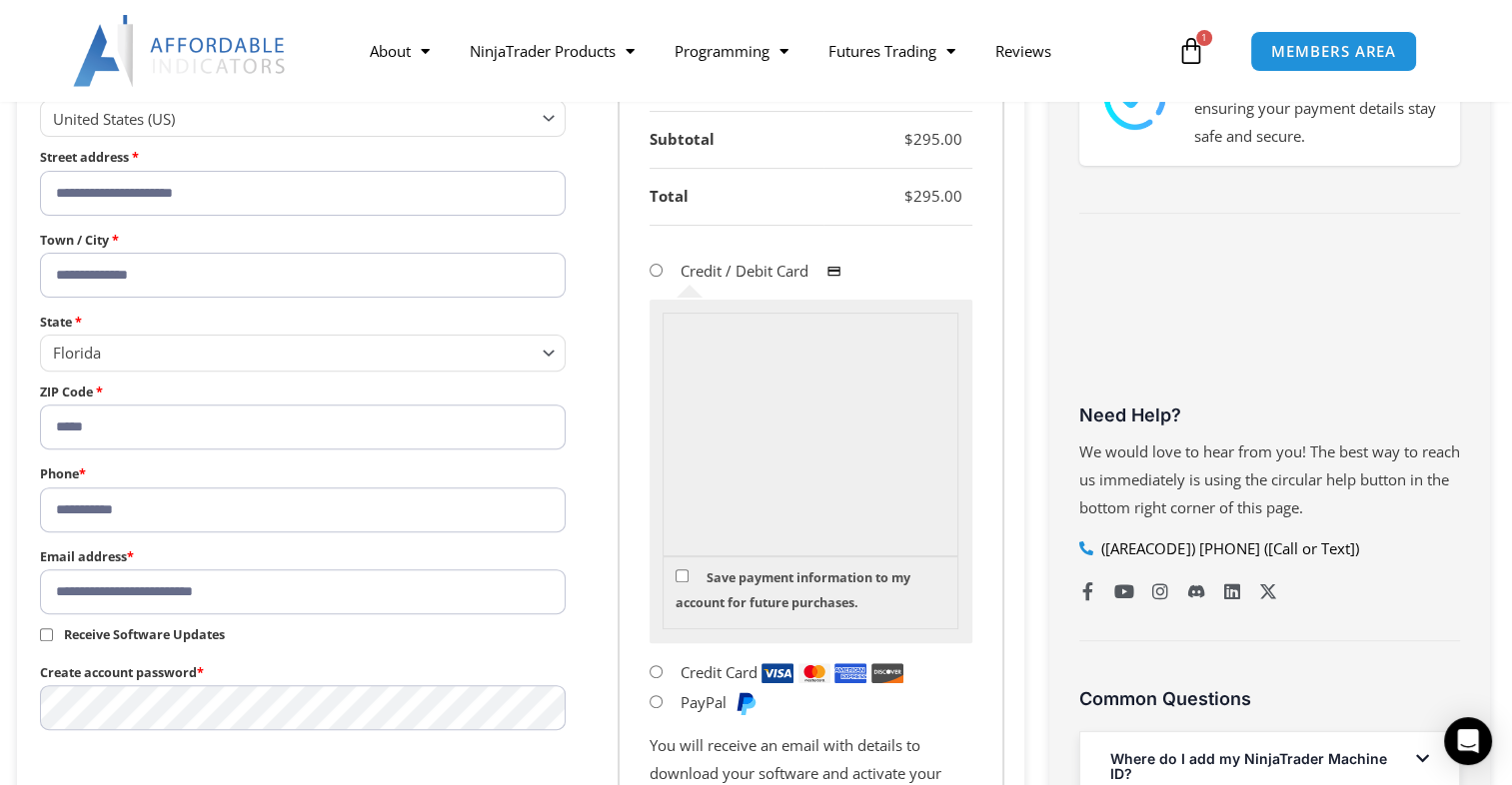 click on "**********" at bounding box center (521, 433) 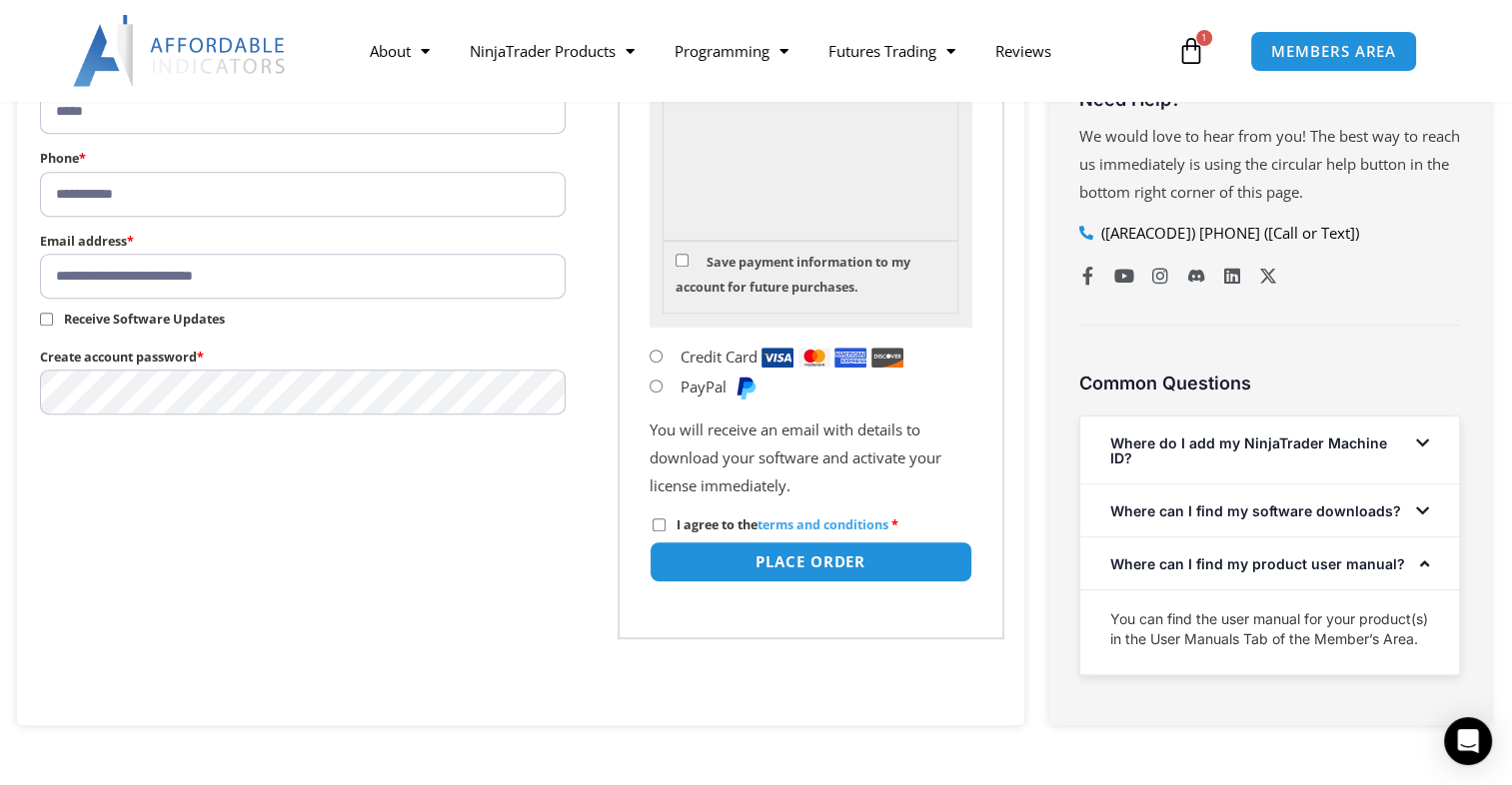 scroll, scrollTop: 999, scrollLeft: 0, axis: vertical 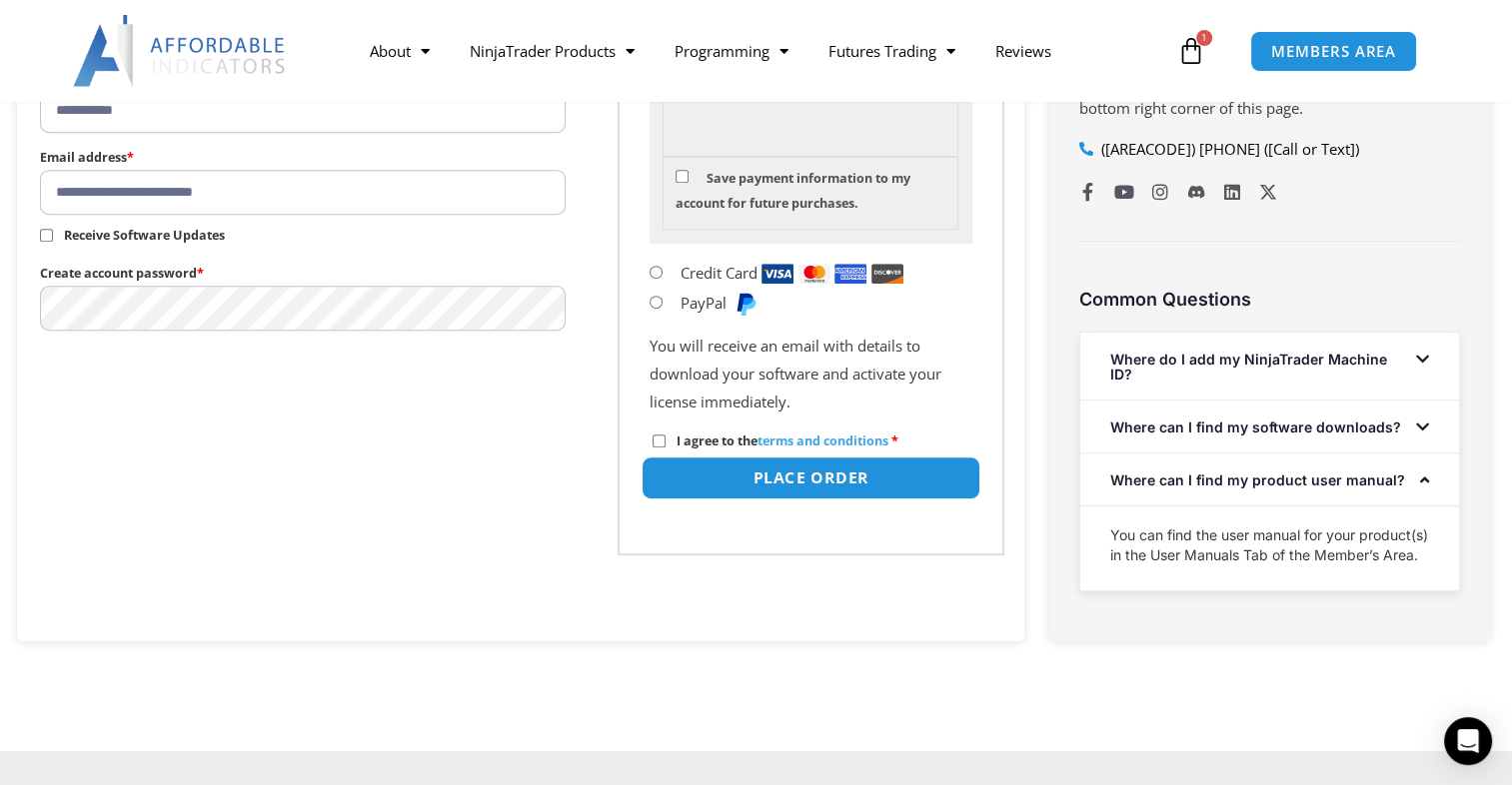 click on "Place order" at bounding box center (809, 477) 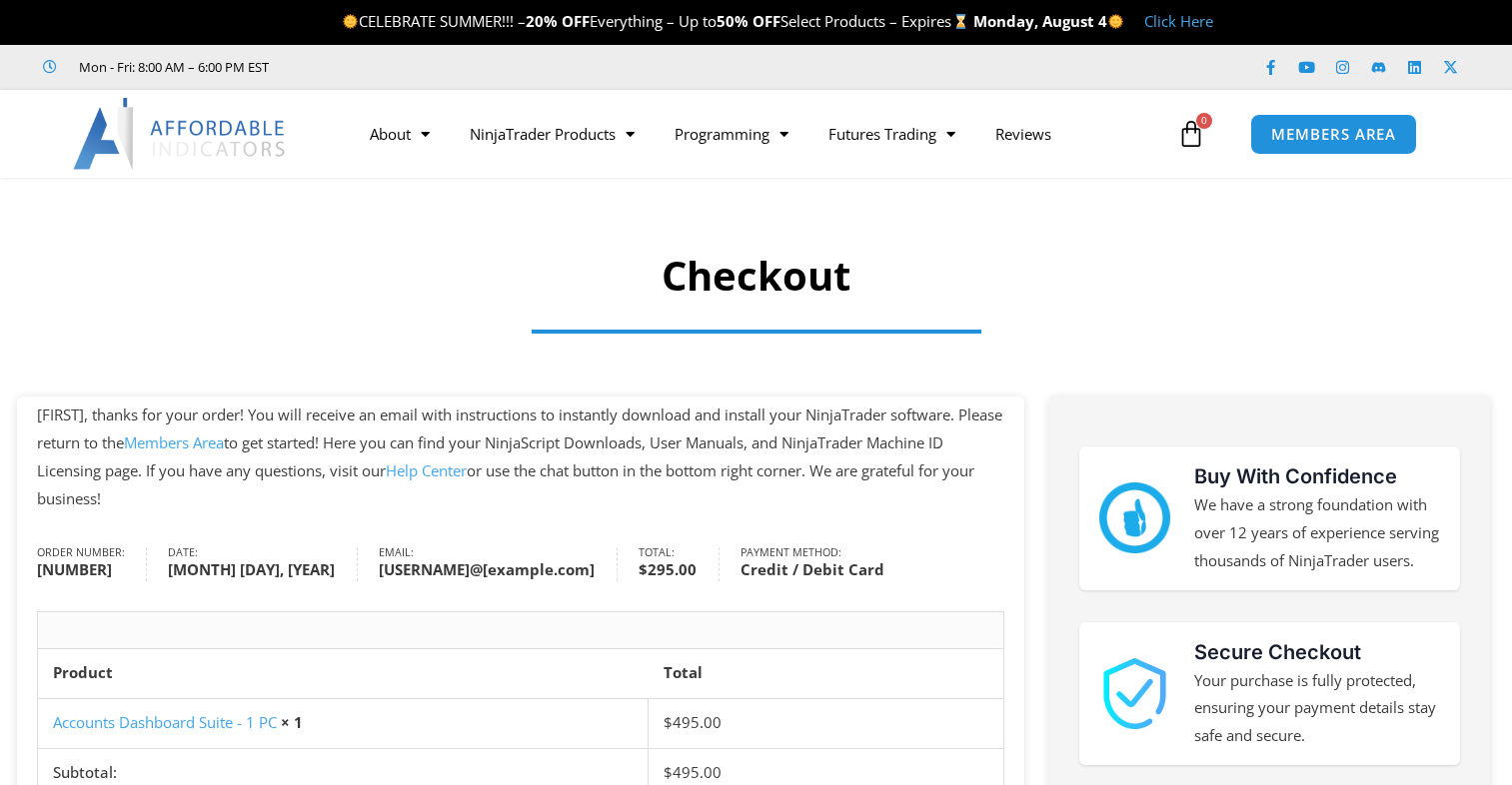 scroll, scrollTop: 0, scrollLeft: 0, axis: both 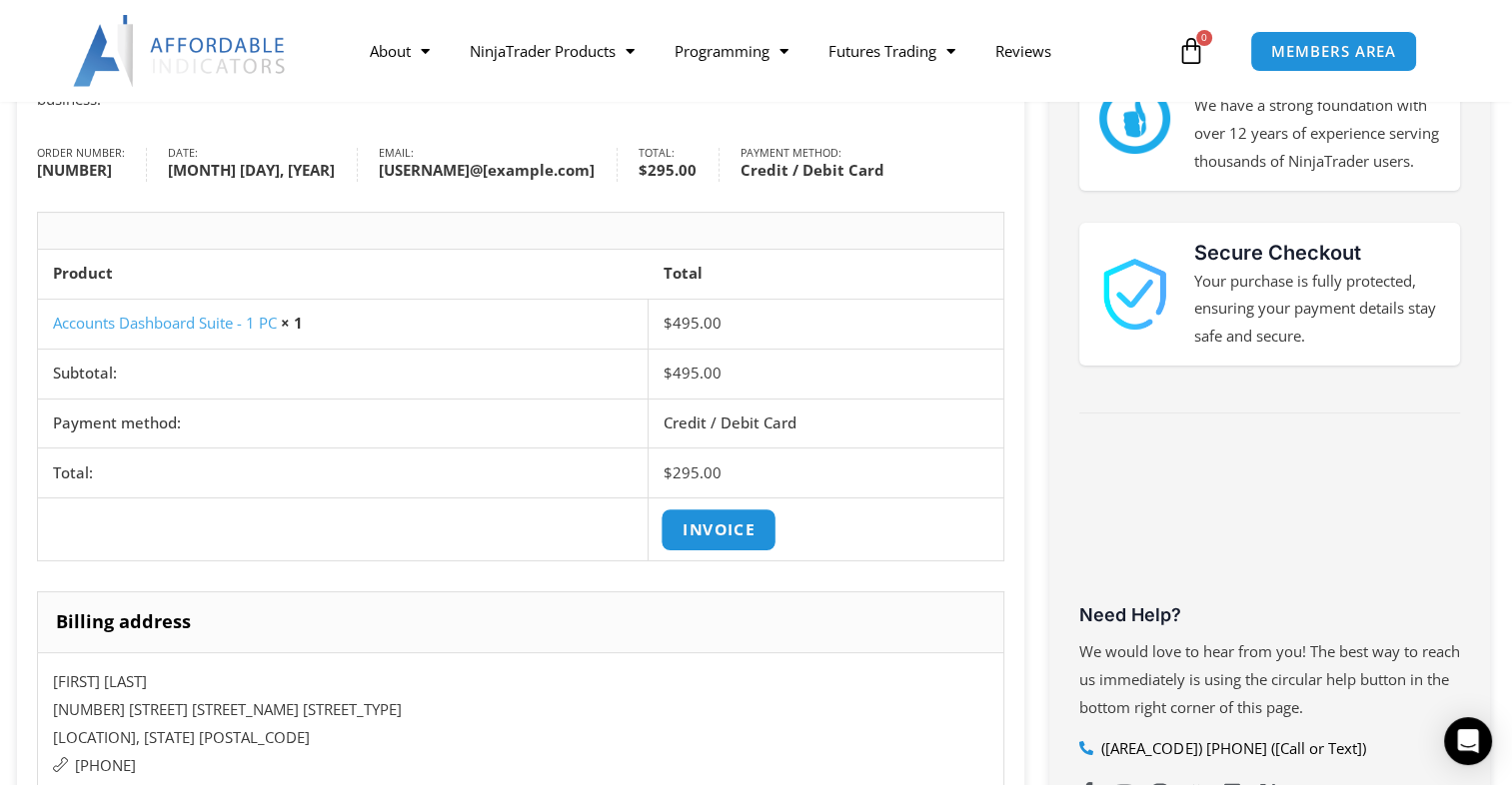 click on "Invoice" at bounding box center [719, 529] 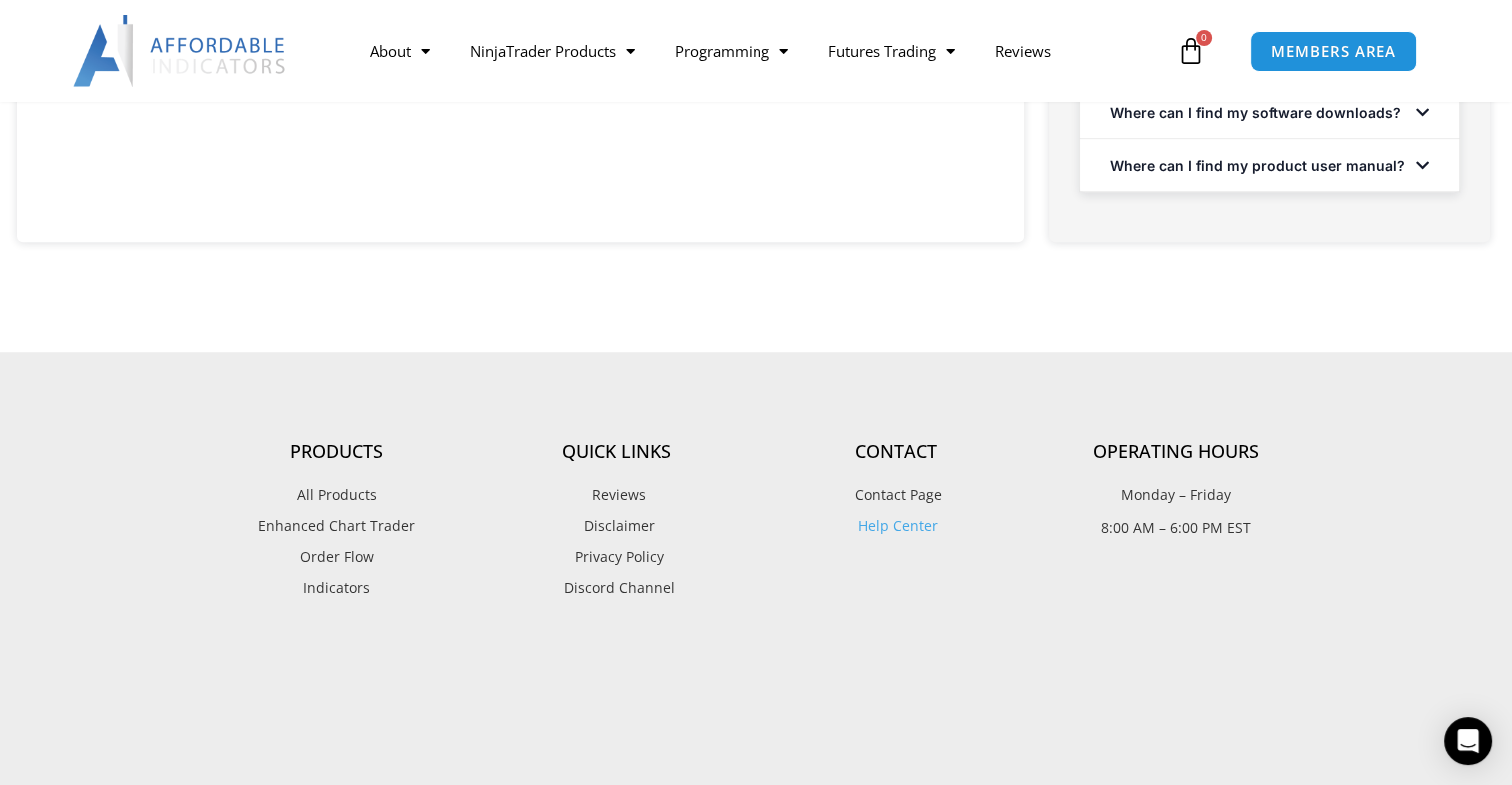 scroll, scrollTop: 599, scrollLeft: 0, axis: vertical 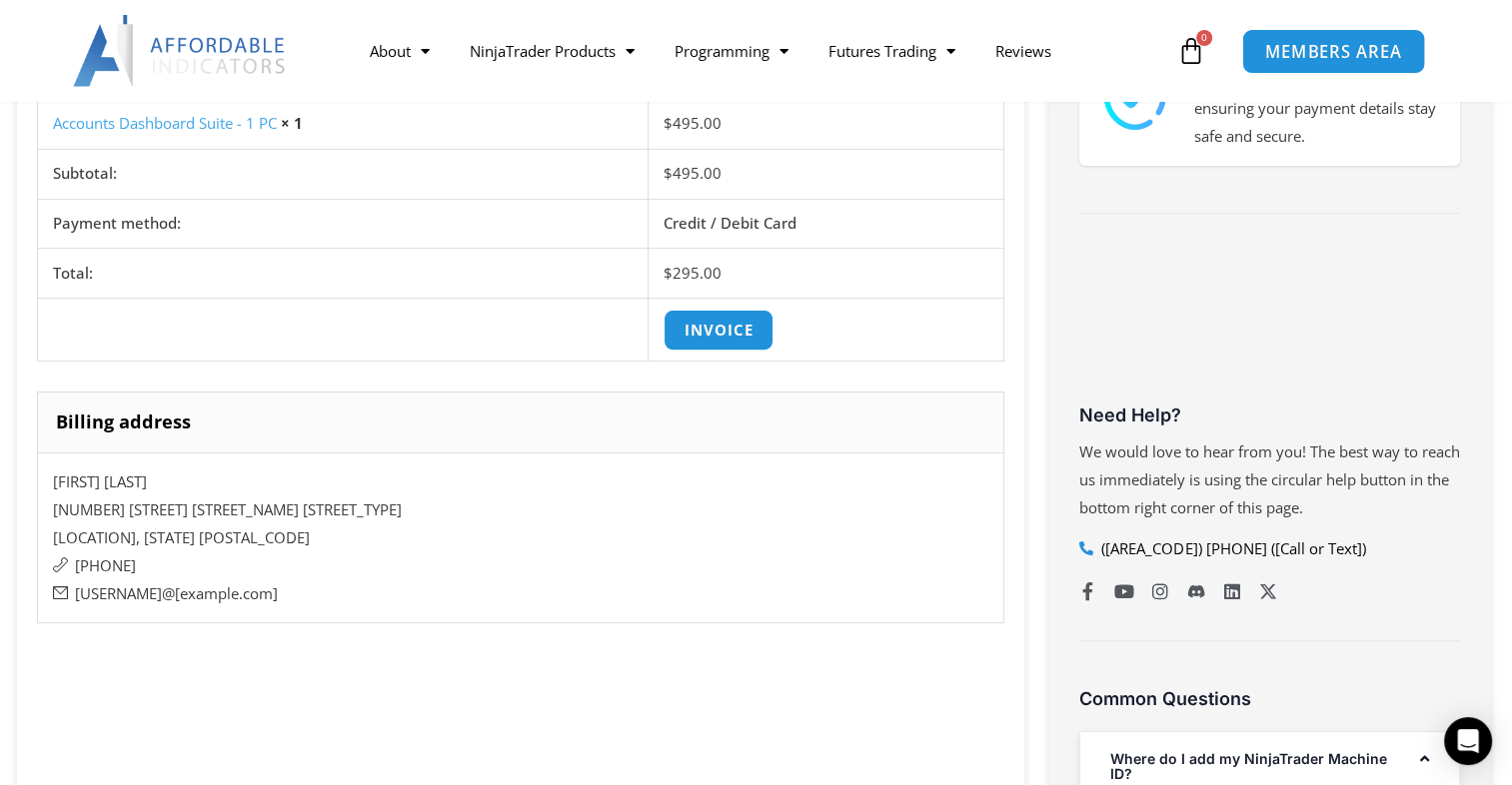 click on "MEMBERS AREA" at bounding box center [1333, 51] 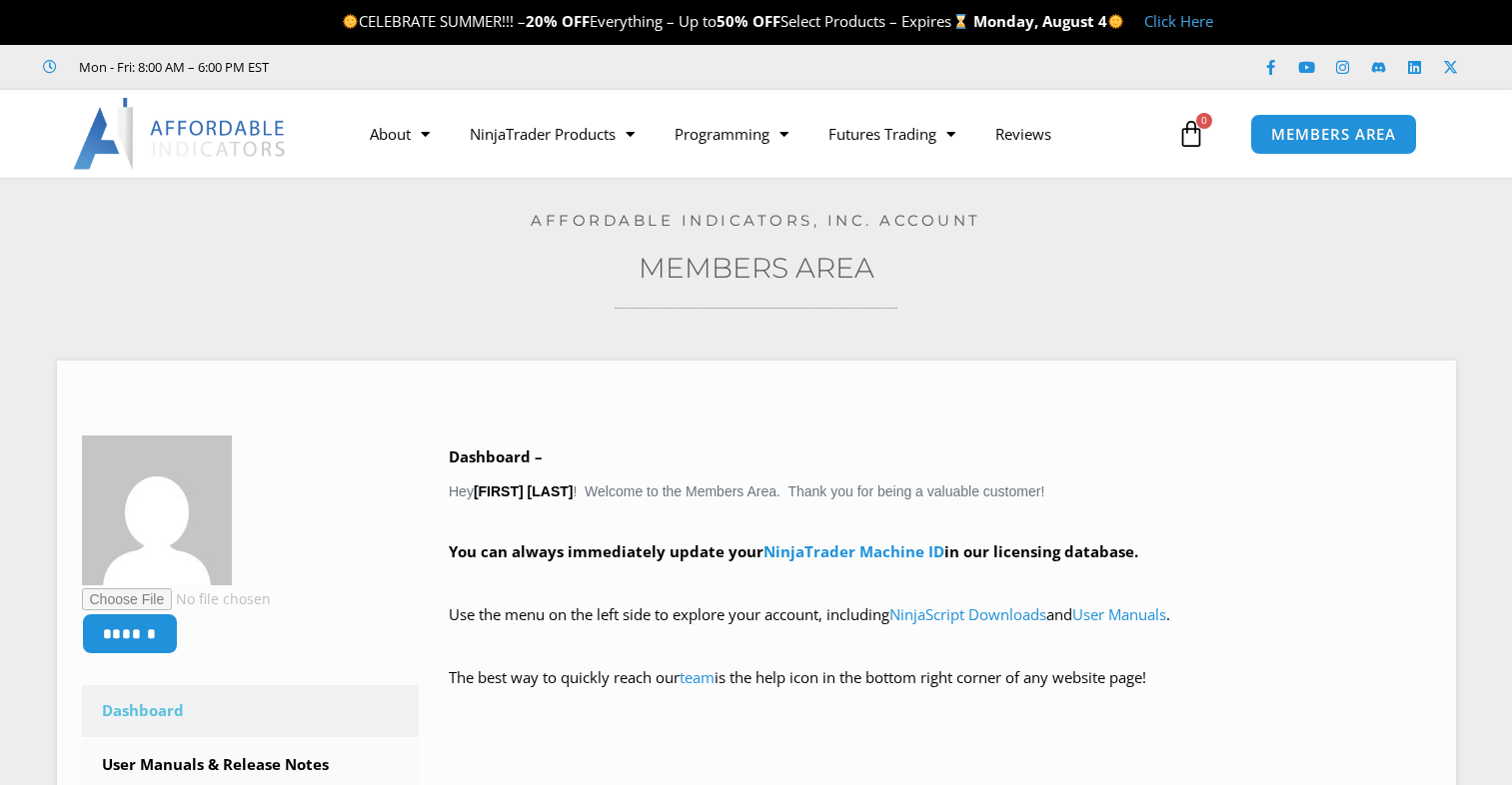 scroll, scrollTop: 0, scrollLeft: 0, axis: both 